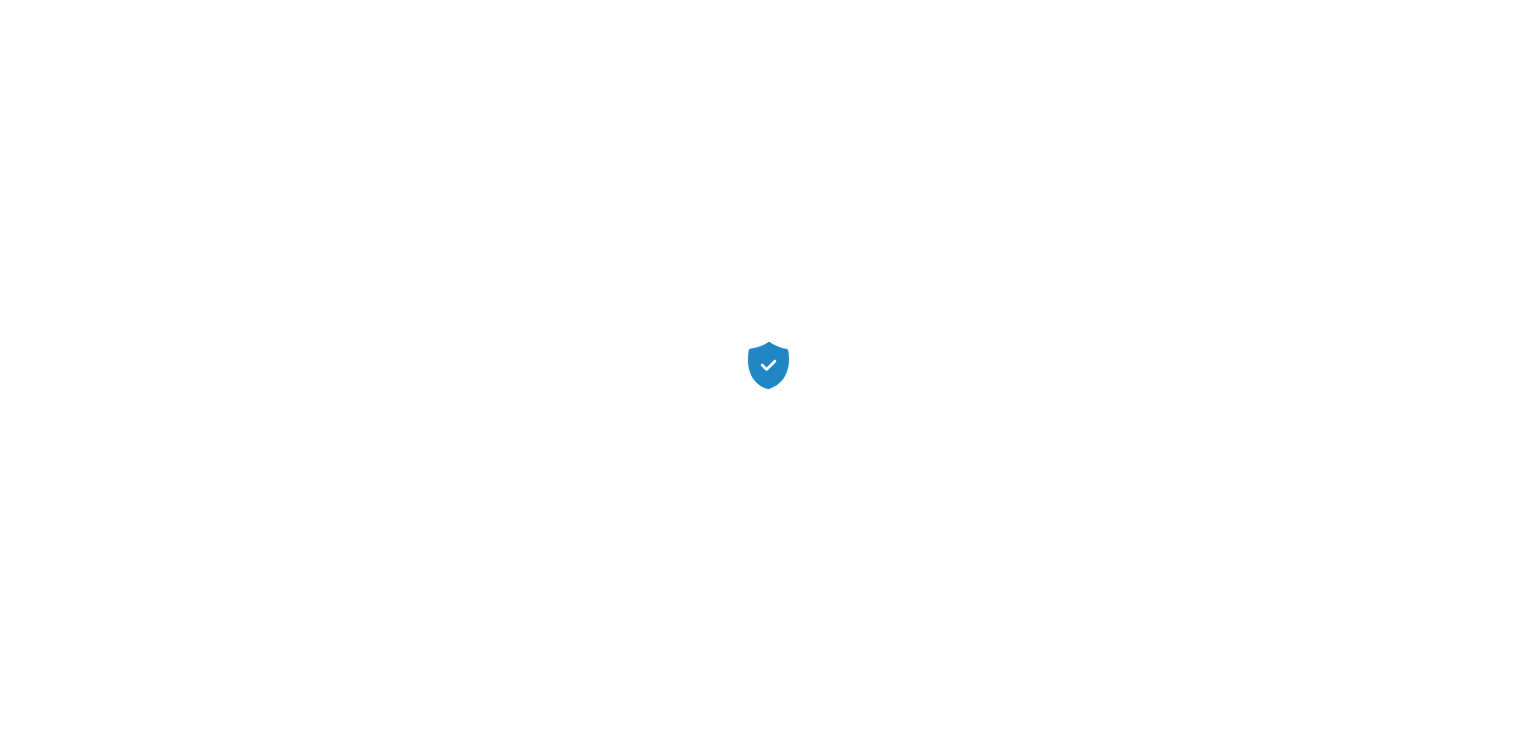 scroll, scrollTop: 0, scrollLeft: 0, axis: both 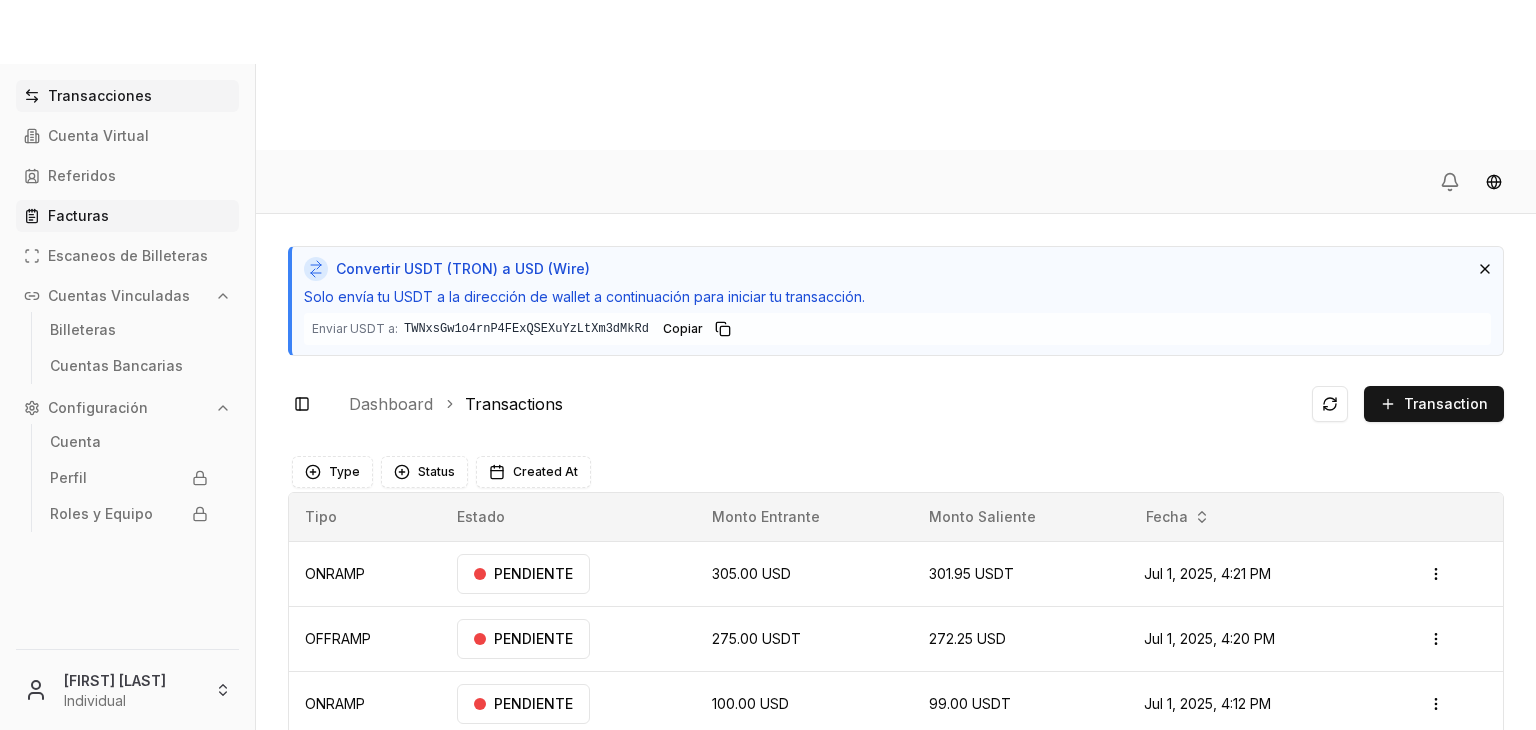 click on "Facturas" at bounding box center [127, 216] 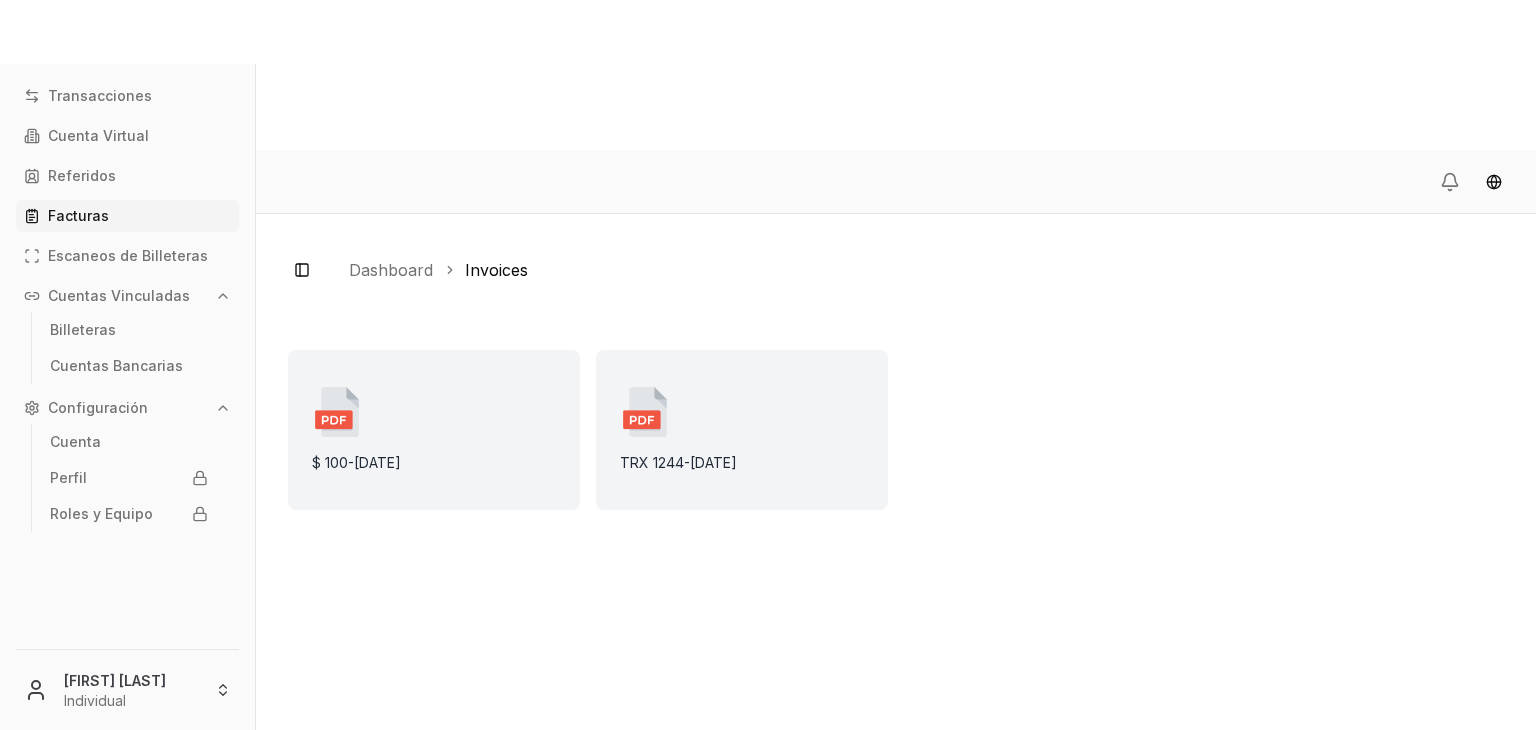 click on "$   100  -  [DATE]" at bounding box center (434, 430) 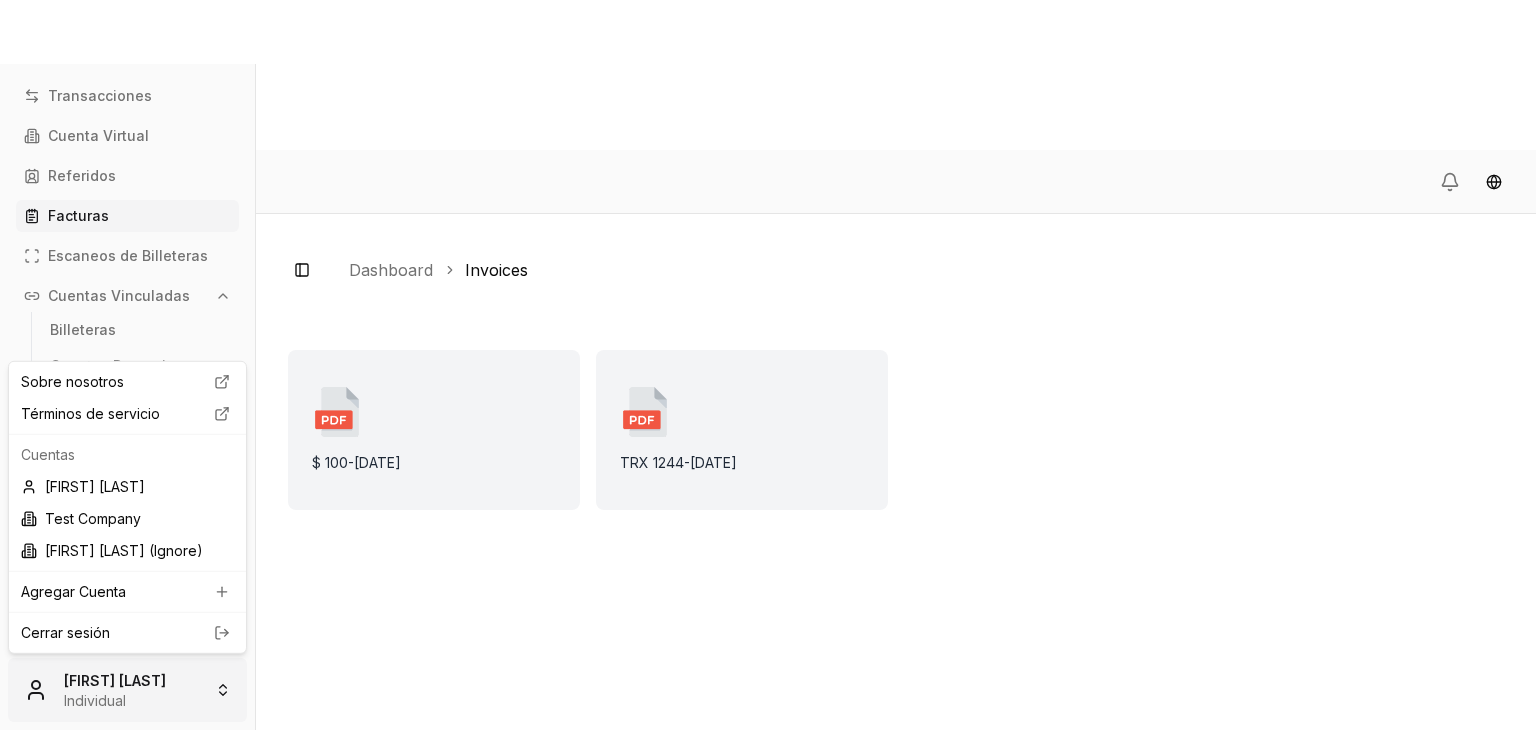 click on "Transacciones Cuenta Virtual Referidos Facturas Escaneos de Billeteras Cuentas Vinculadas Billeteras Cuentas Bancarias Configuración Cuenta Perfil Roles y Equipo Brandon Alcocer Individual Toggle Sidebar Dashboard Invoices $   100  -  2/14/2025 TRX   1244  -  2/14/2025 Sobre nosotros Términos de servicio Cuentas Brandon Alcocer Test Company  Brandon Test (Ignore) Agregar Cuenta Cerrar sesión" at bounding box center (768, 440) 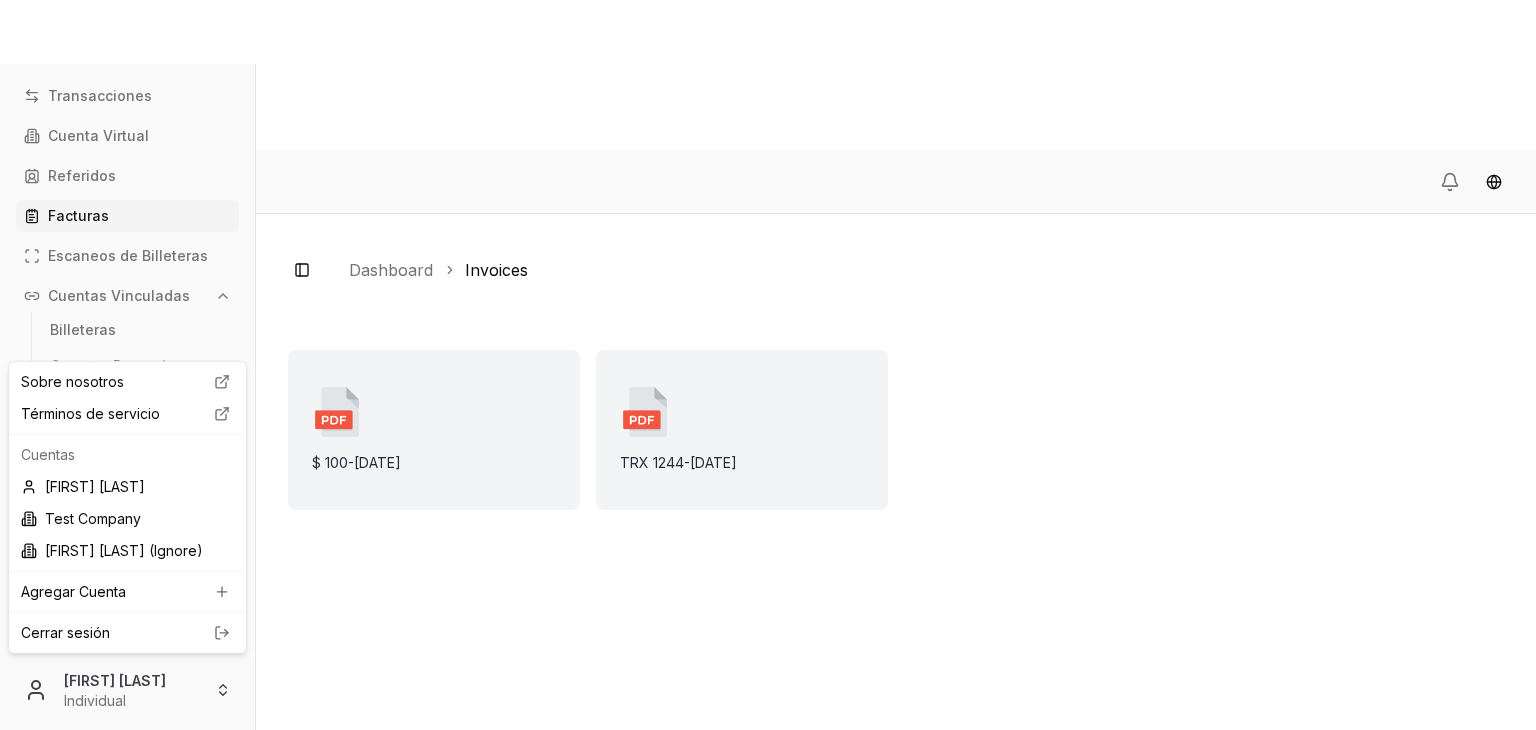 click on "Cerrar sesión" at bounding box center [127, 633] 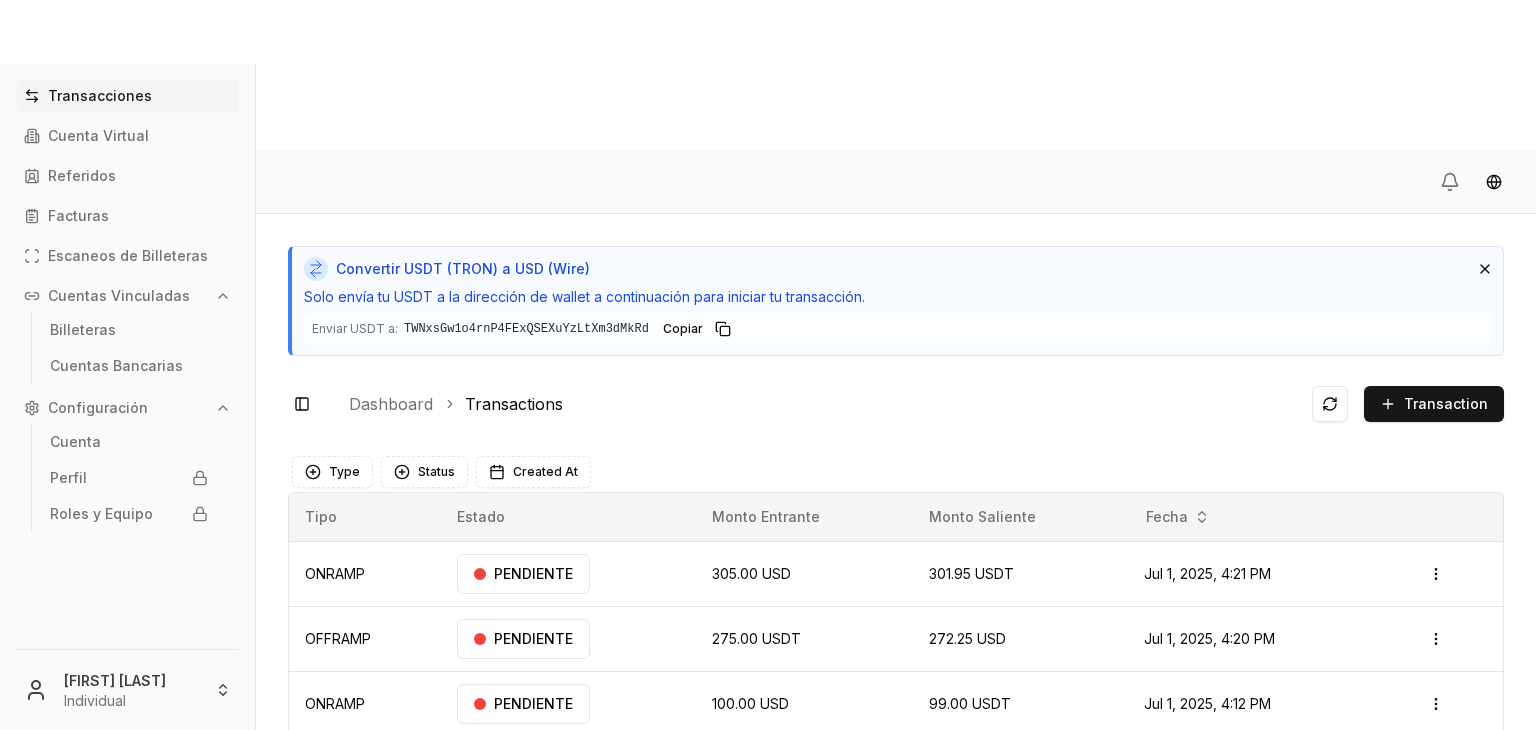 scroll, scrollTop: 0, scrollLeft: 0, axis: both 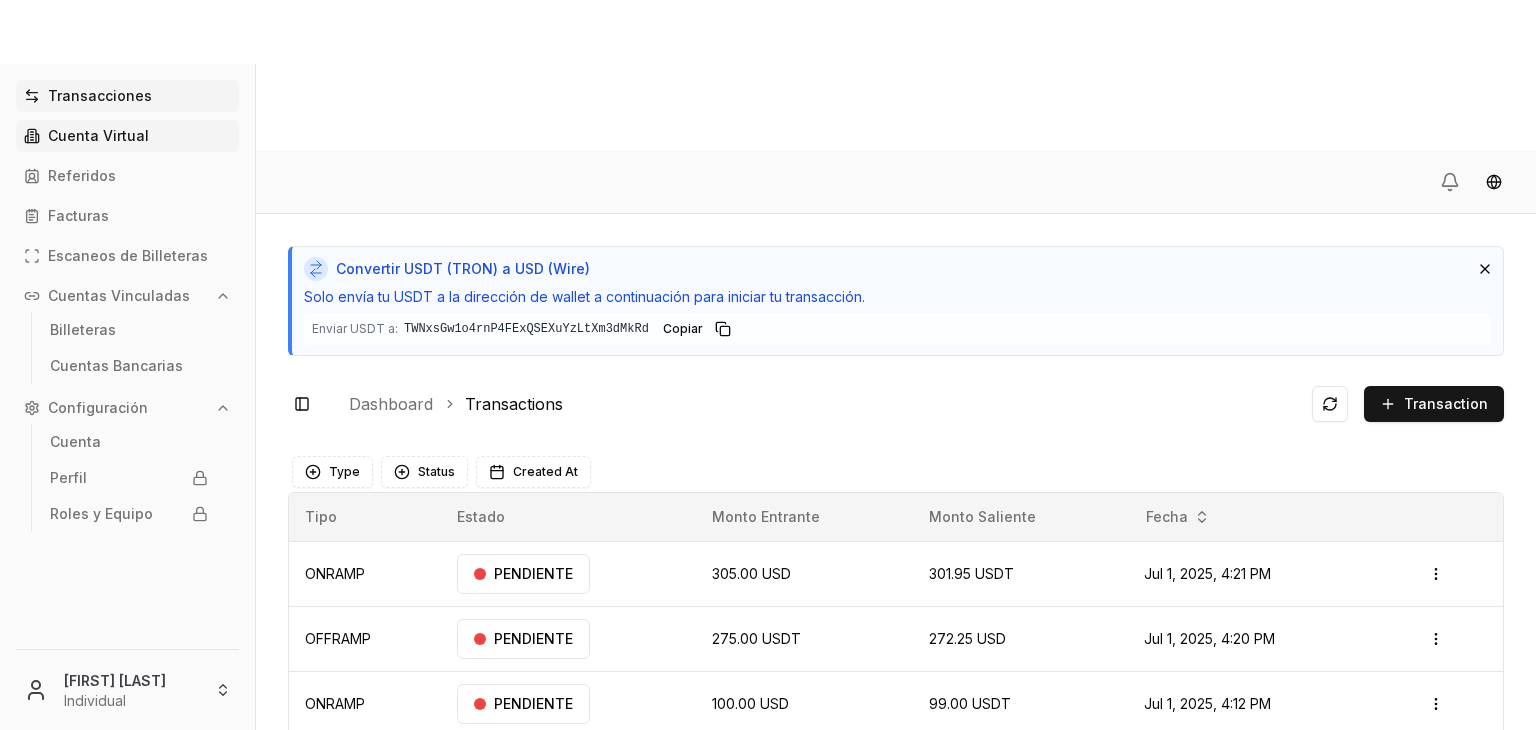 click on "Cuenta Virtual" at bounding box center [98, 136] 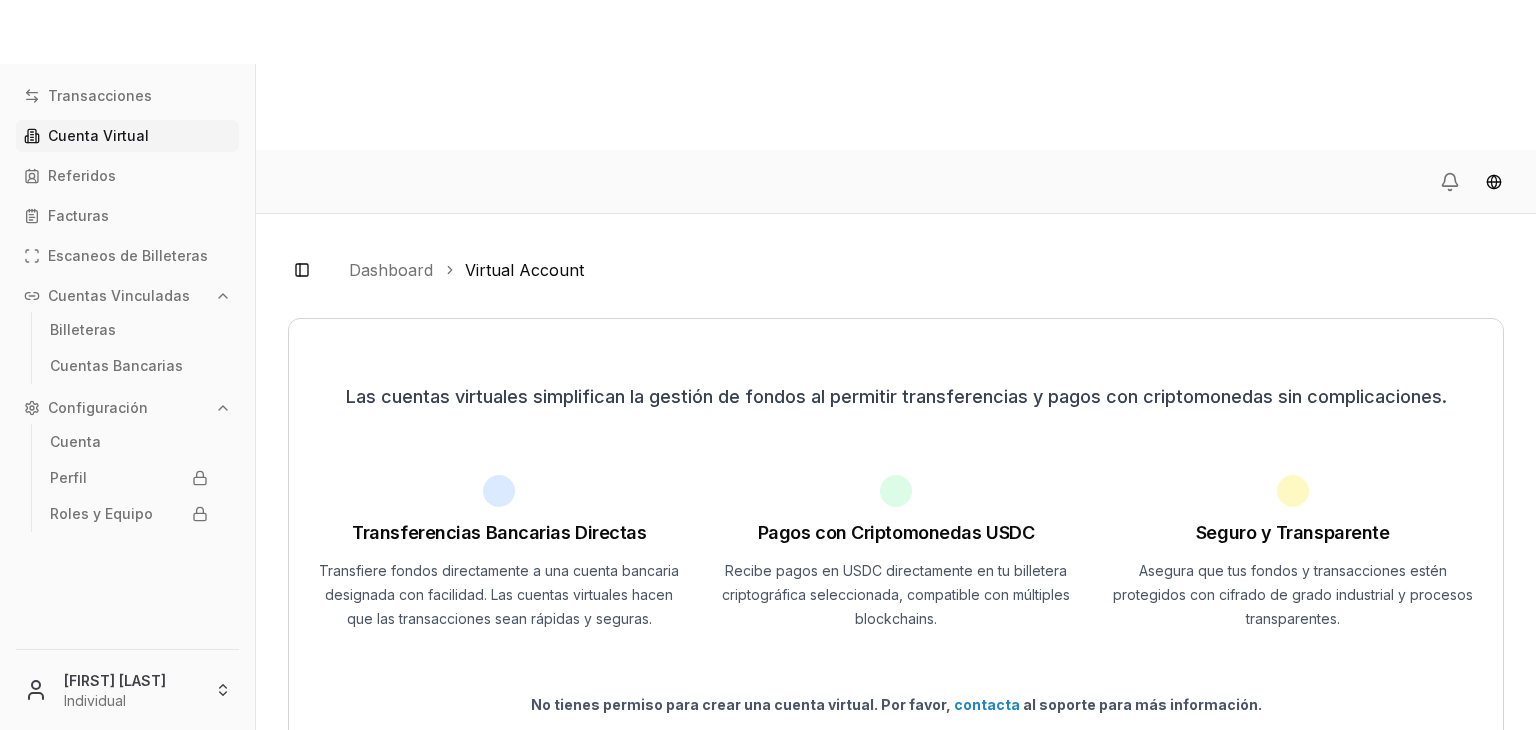 scroll, scrollTop: 28, scrollLeft: 0, axis: vertical 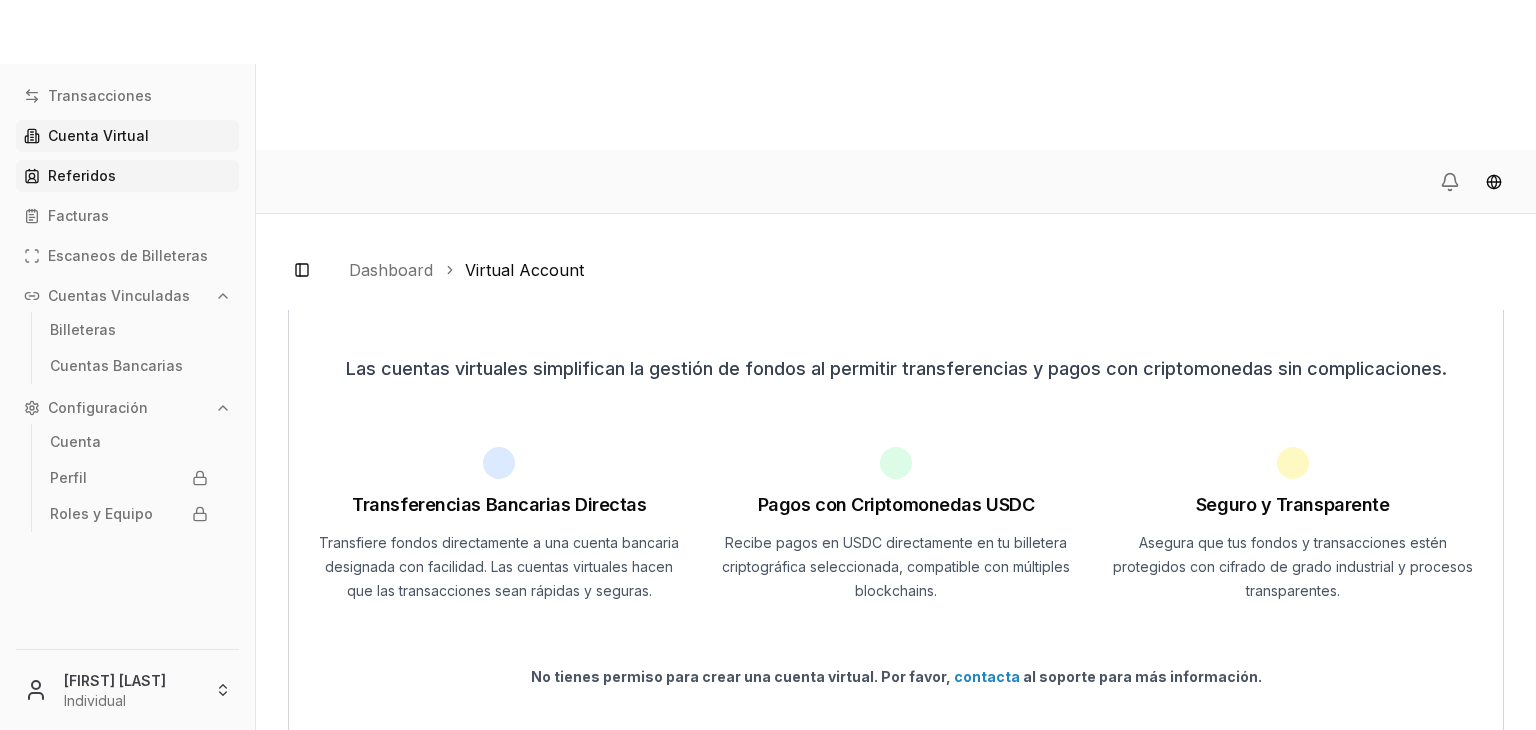 click on "Referidos" at bounding box center [82, 176] 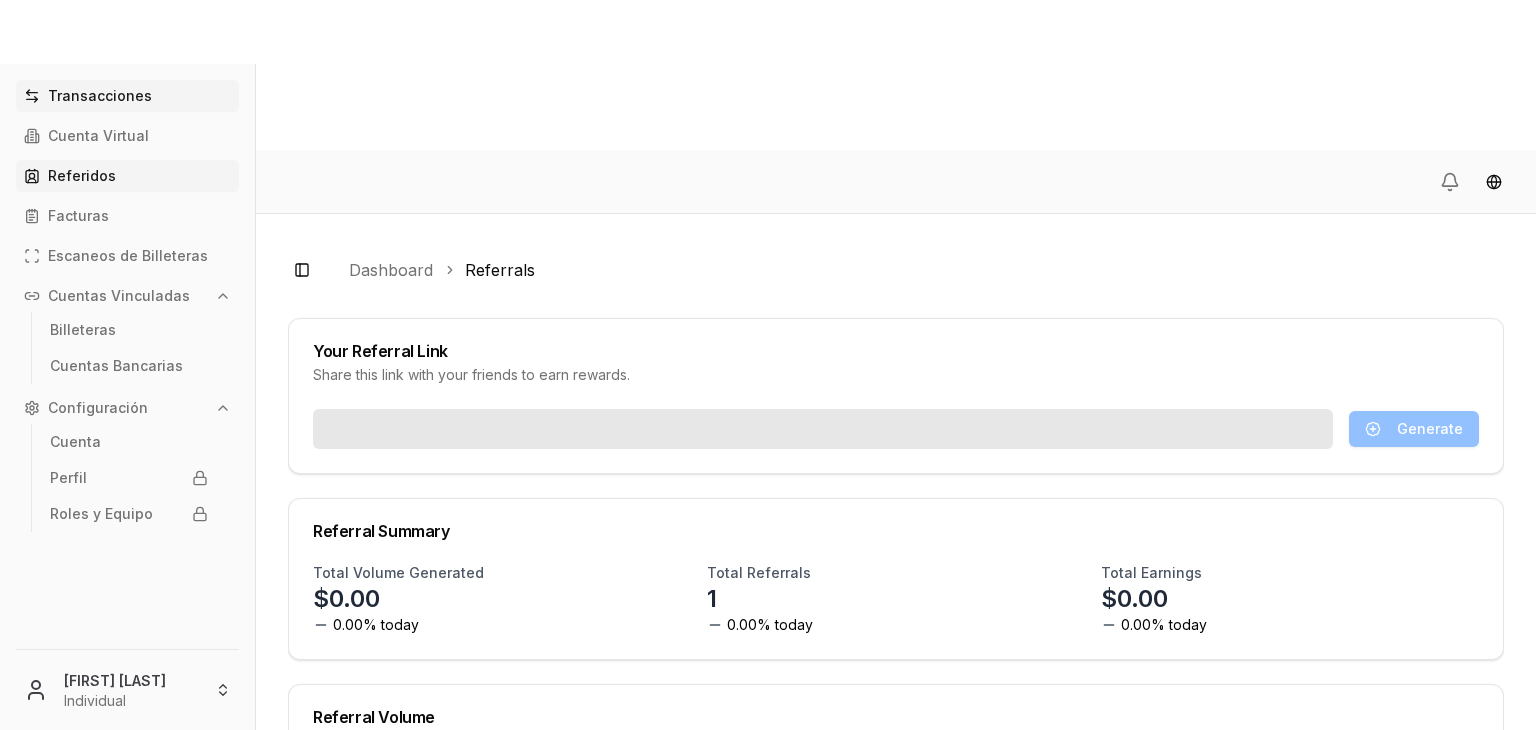 click on "Transacciones" at bounding box center (127, 96) 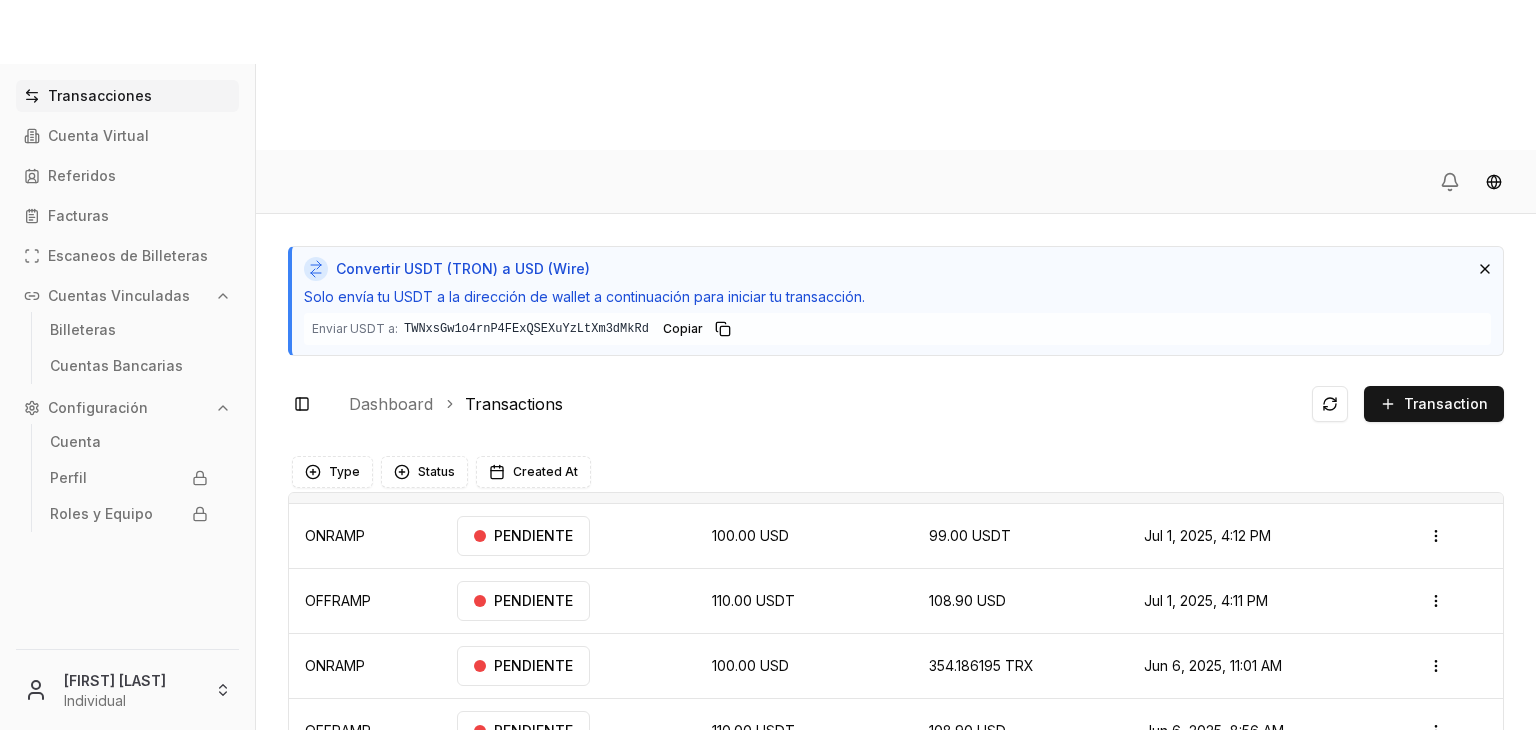scroll, scrollTop: 272, scrollLeft: 0, axis: vertical 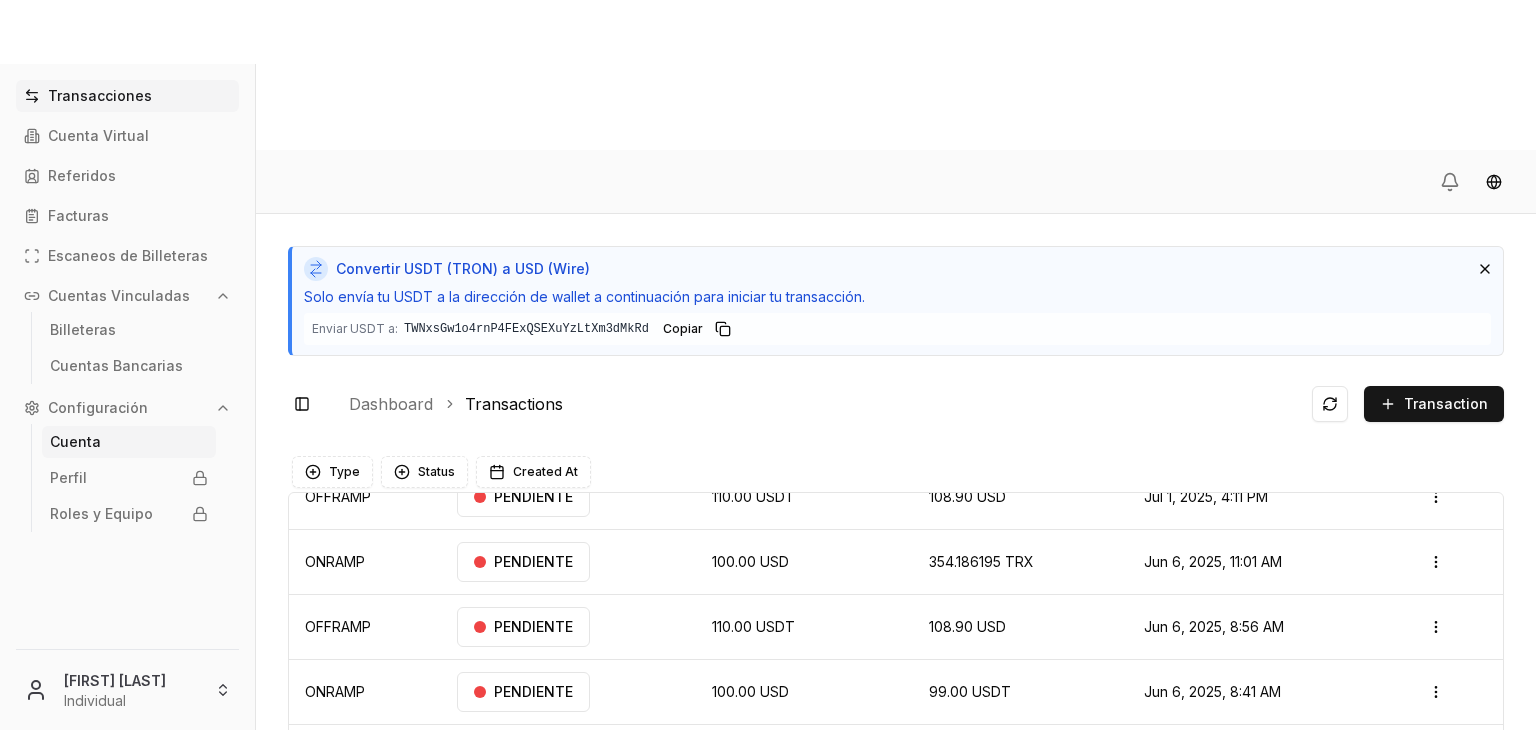 click on "Cuenta" at bounding box center [129, 442] 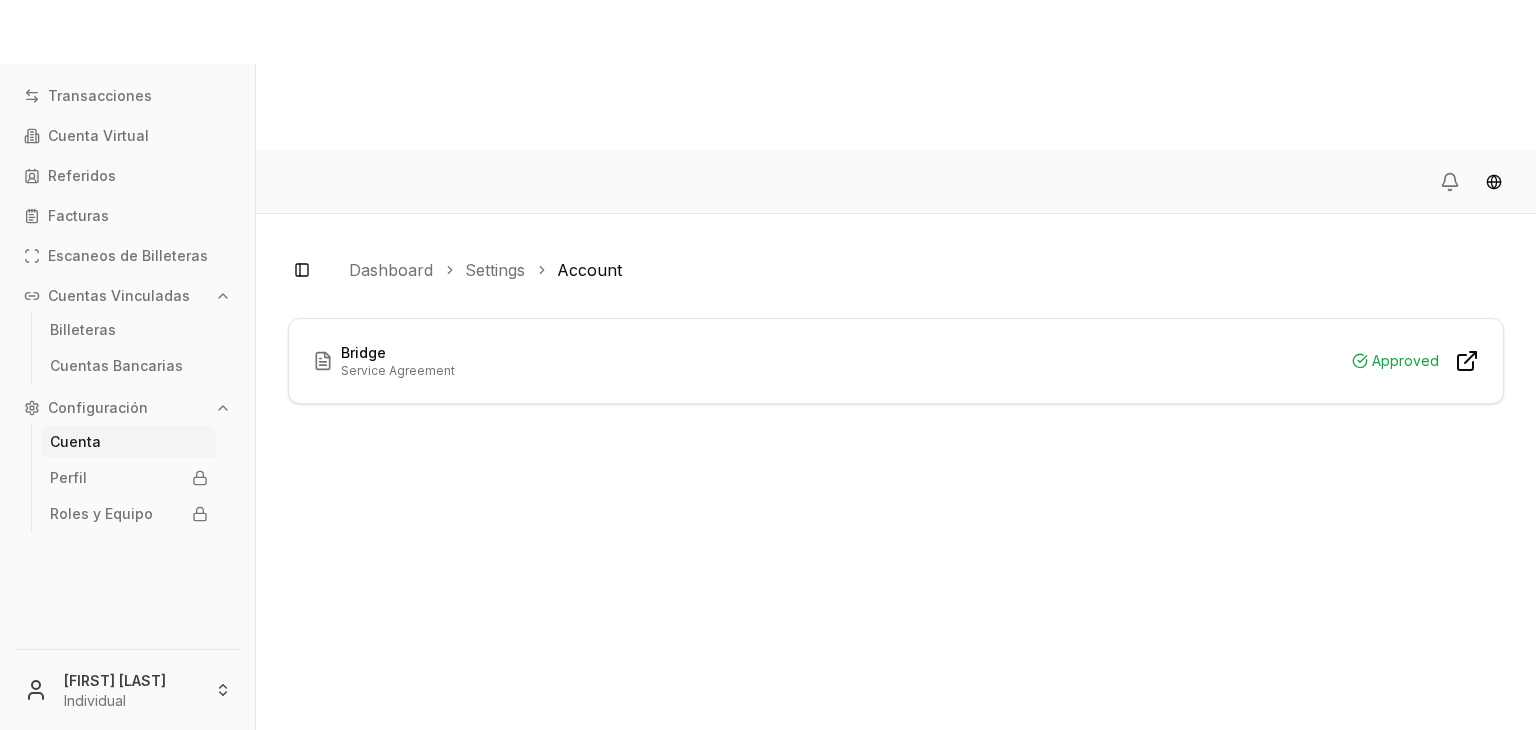 click on "Bridge Service Agreement Approved" at bounding box center [896, 361] 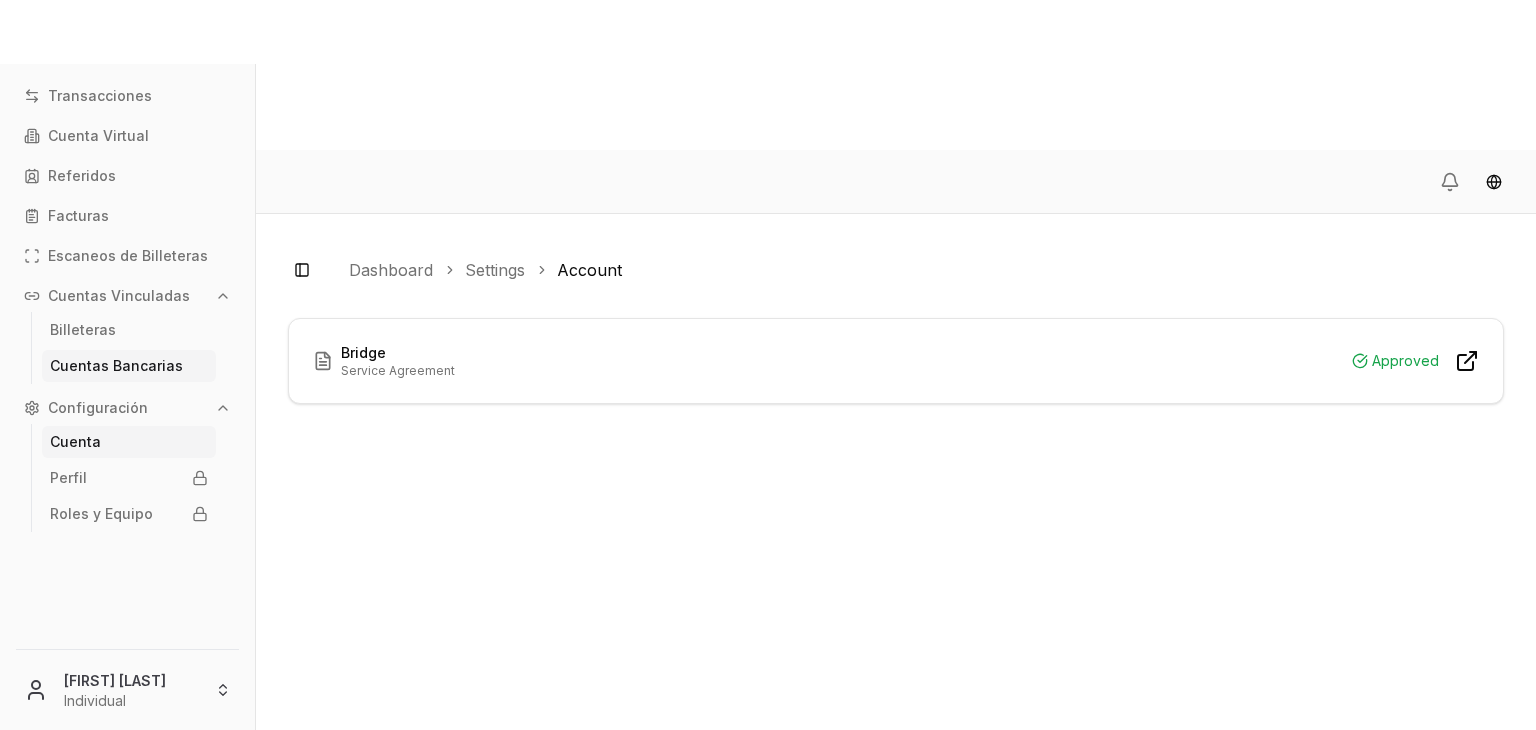 click on "Cuentas Bancarias" at bounding box center [129, 366] 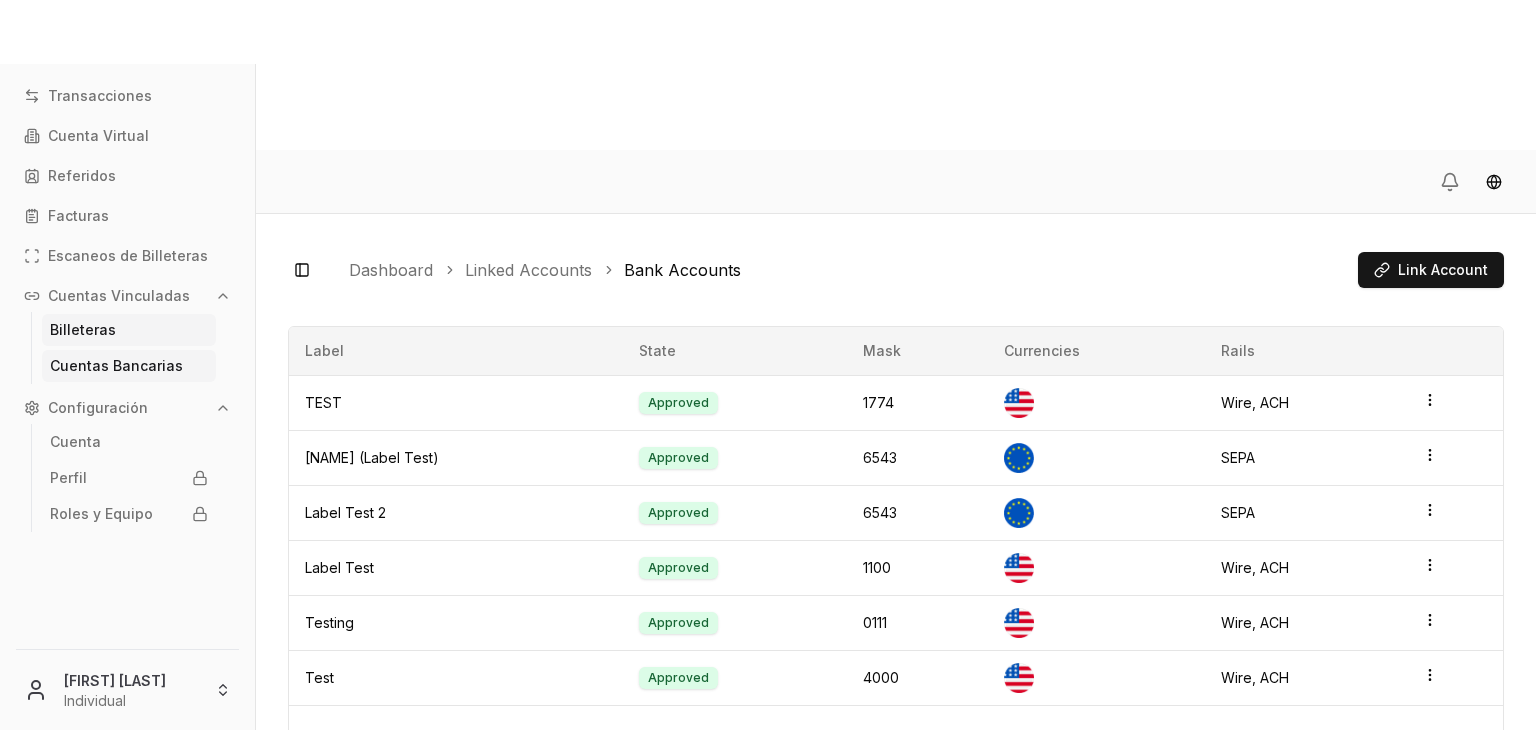 click on "Billeteras" at bounding box center (129, 330) 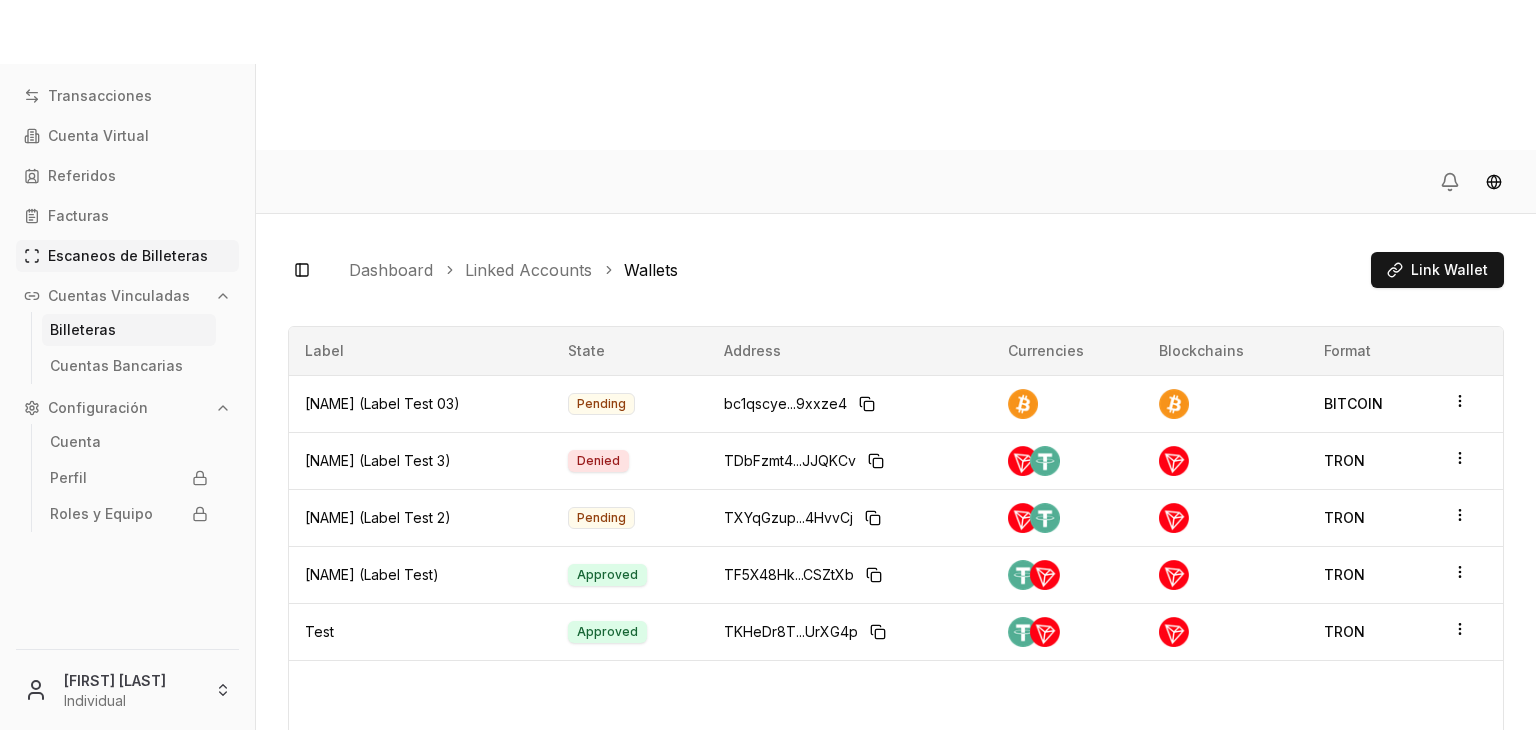click on "Escaneos de Billeteras" at bounding box center (128, 256) 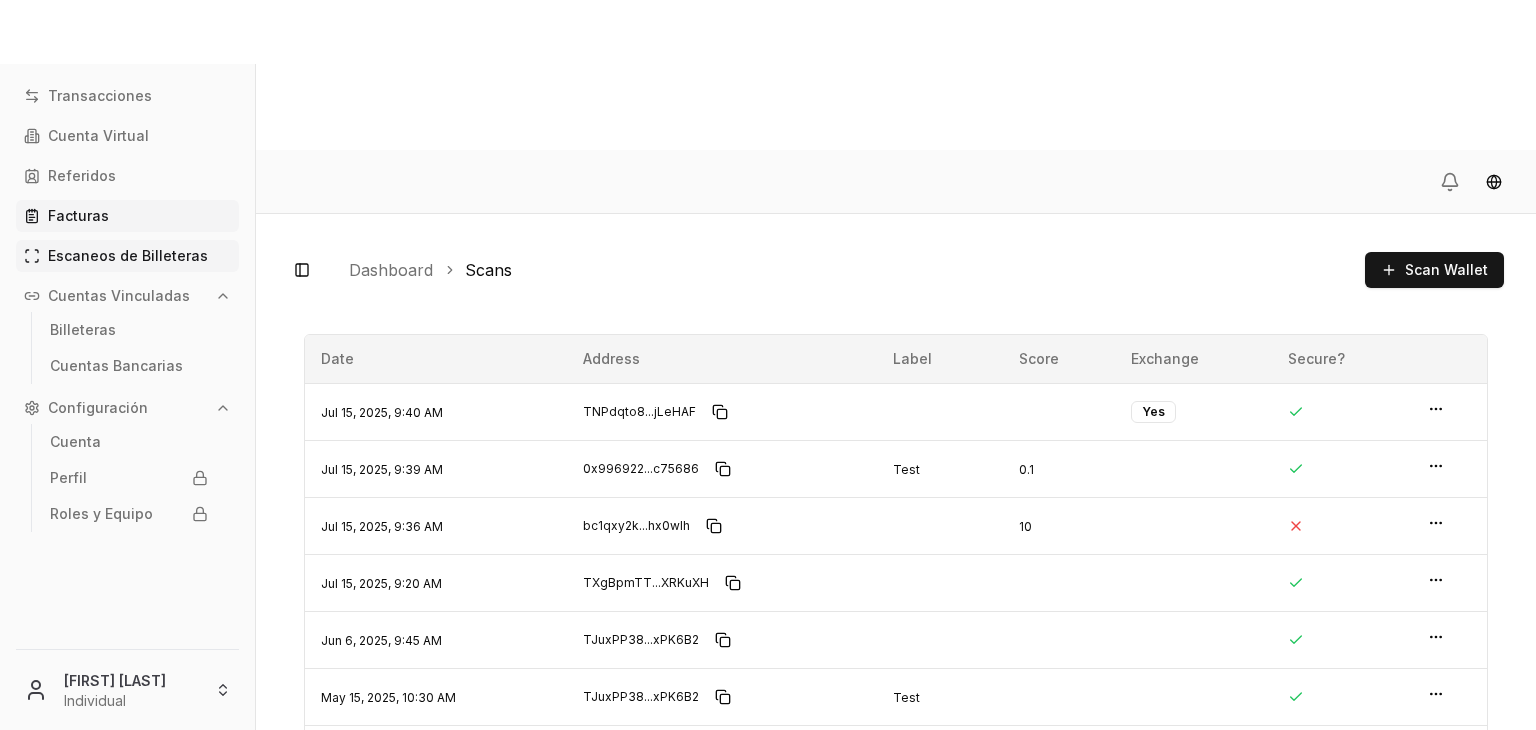 click on "Facturas" at bounding box center (78, 216) 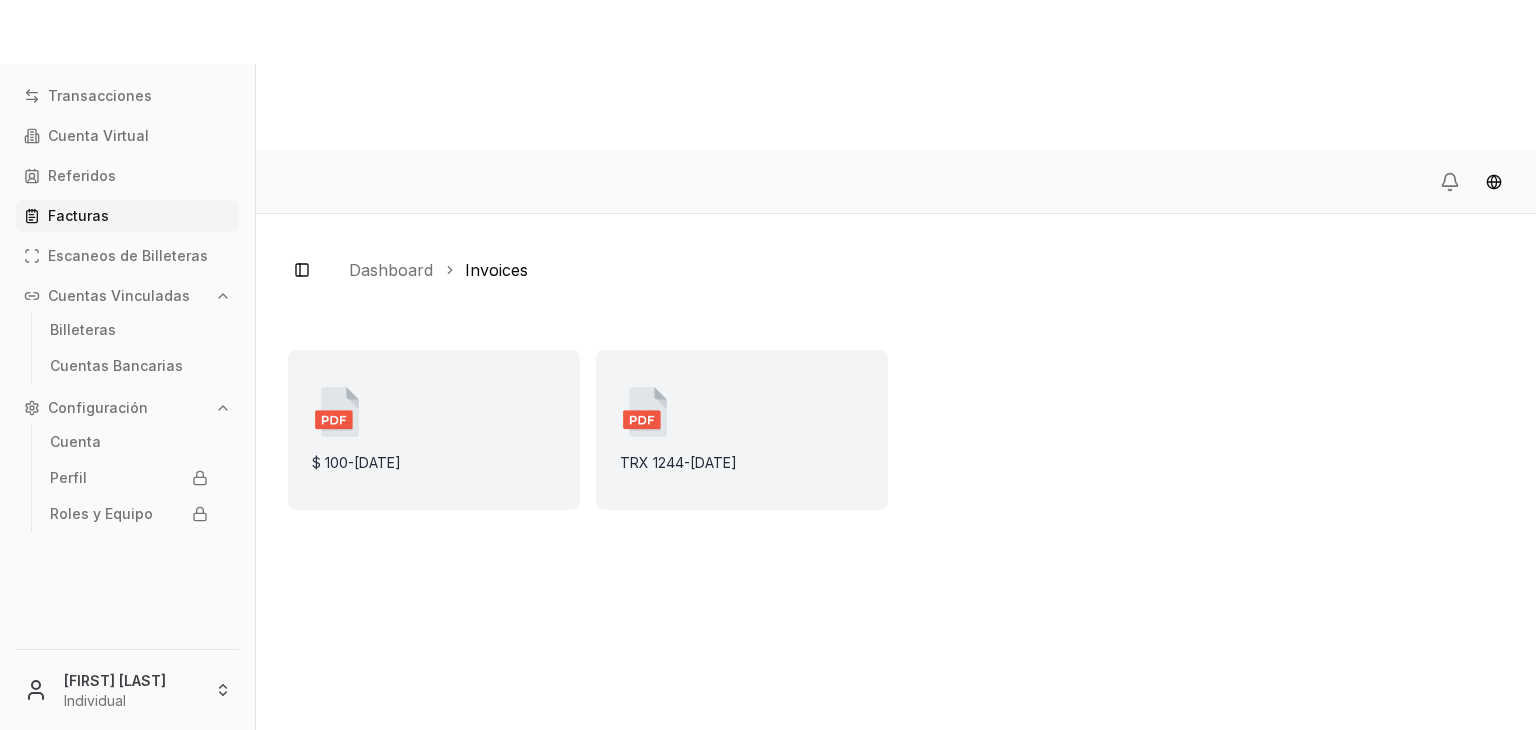 click on "$   100  -  [DATE]" at bounding box center (434, 430) 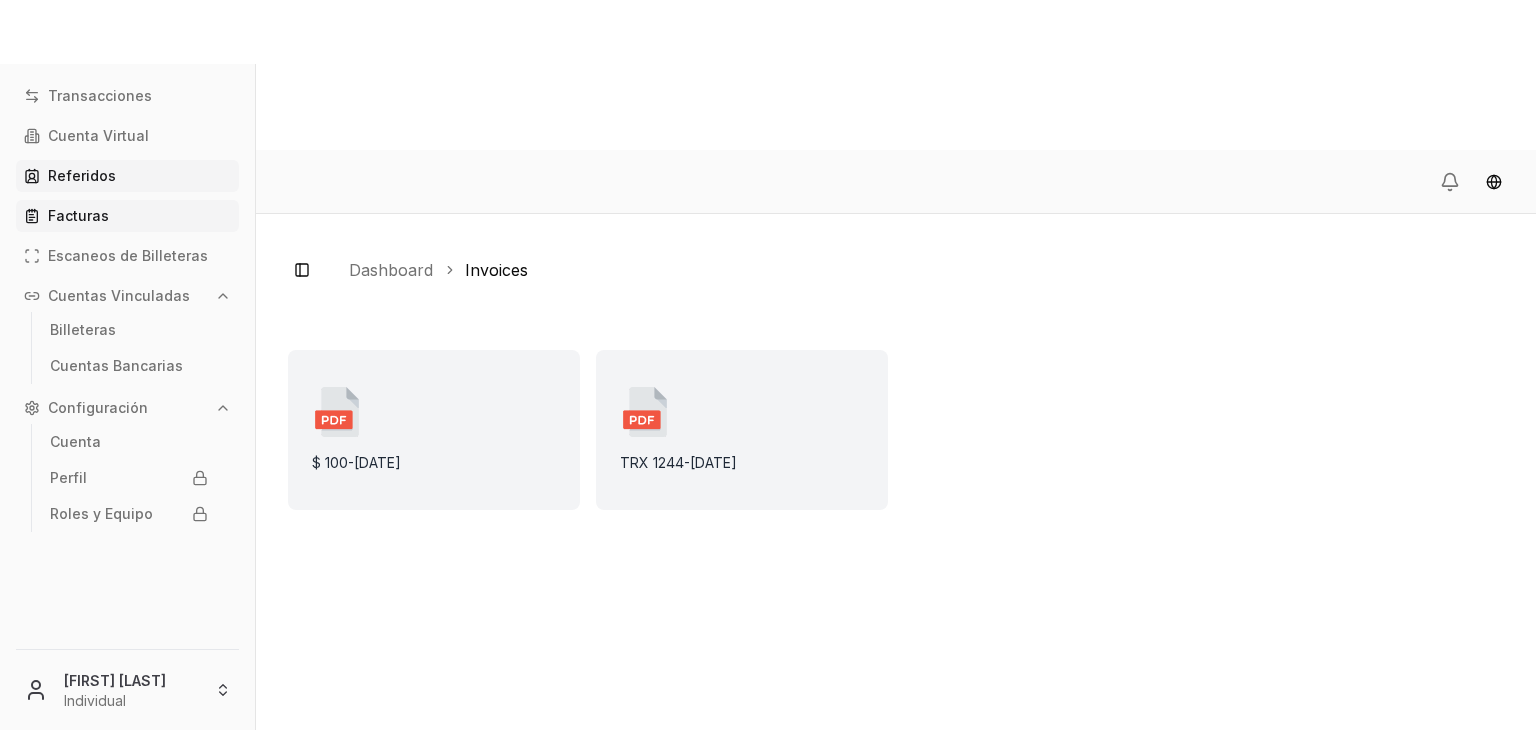 click on "Referidos" at bounding box center (127, 176) 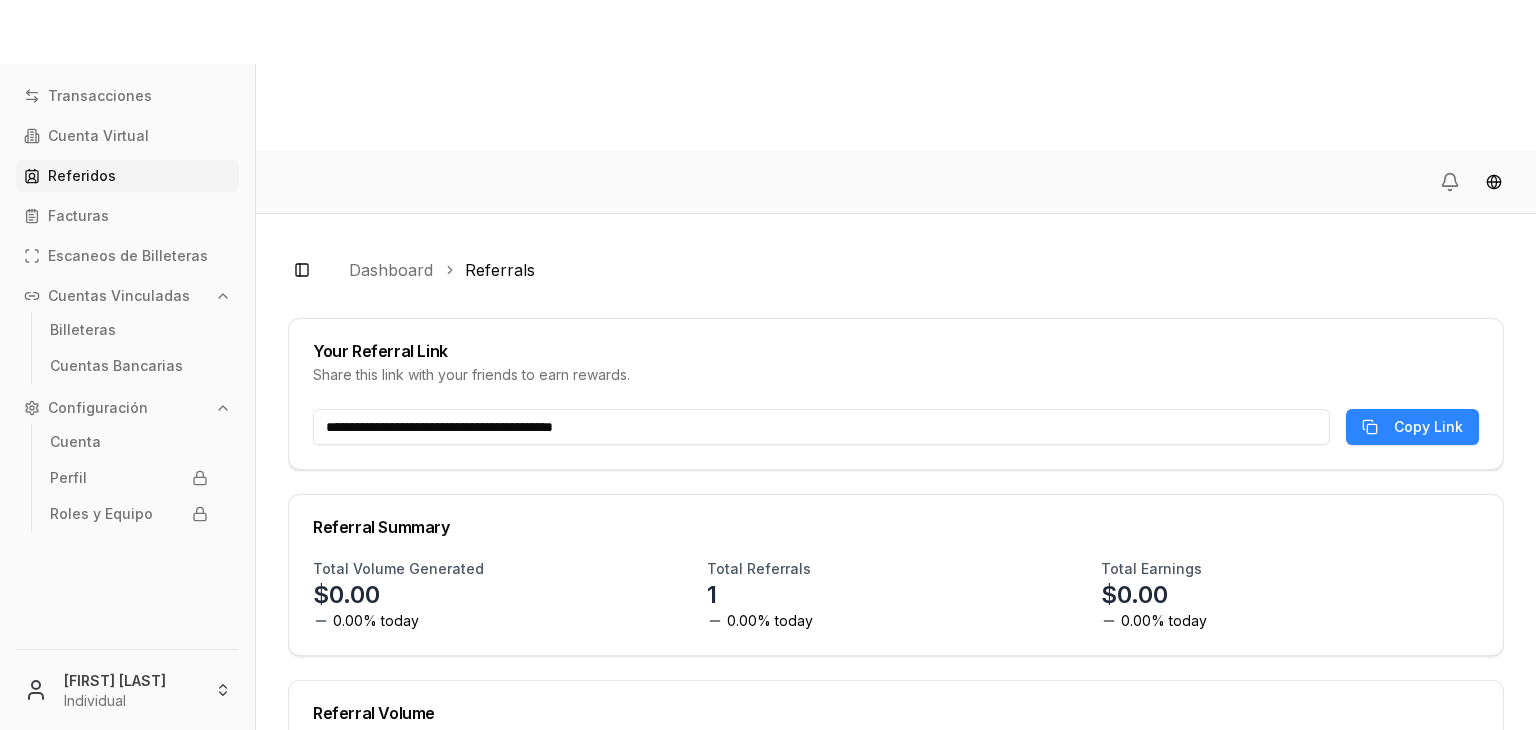 click on "Referral Summary" at bounding box center [896, 527] 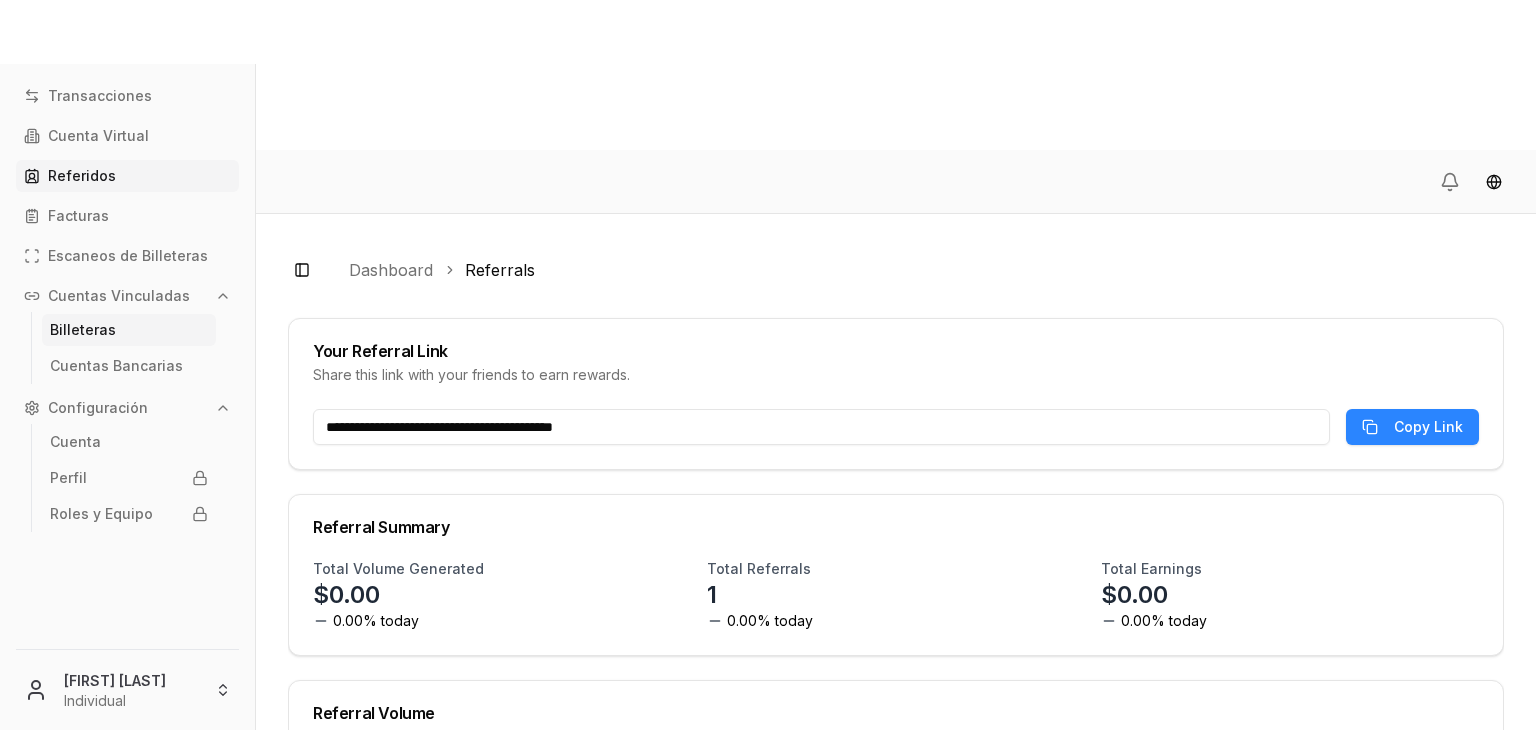 click on "Billeteras" at bounding box center (83, 330) 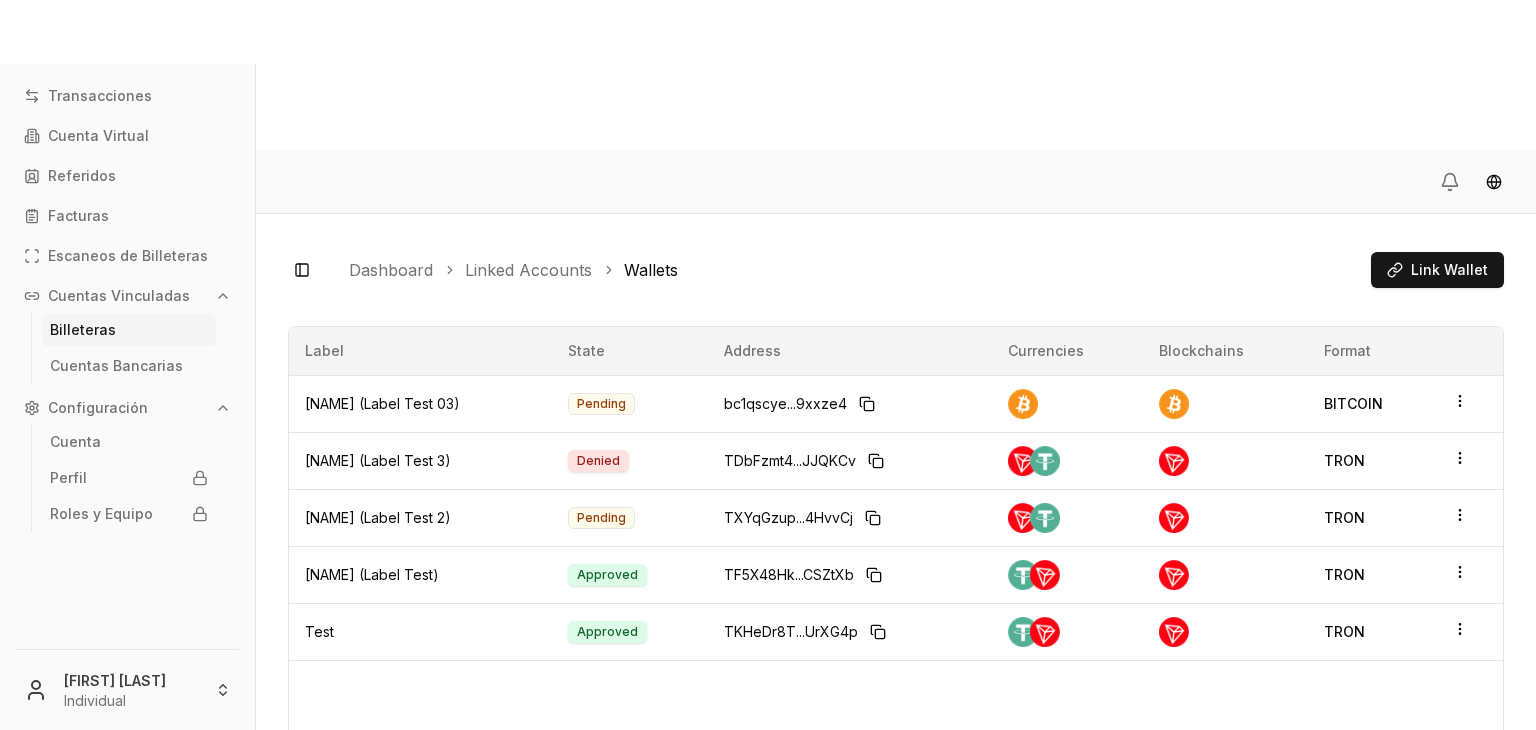 click on "Toggle Sidebar Dashboard Linked Accounts Wallets   Link Wallet" at bounding box center (896, 270) 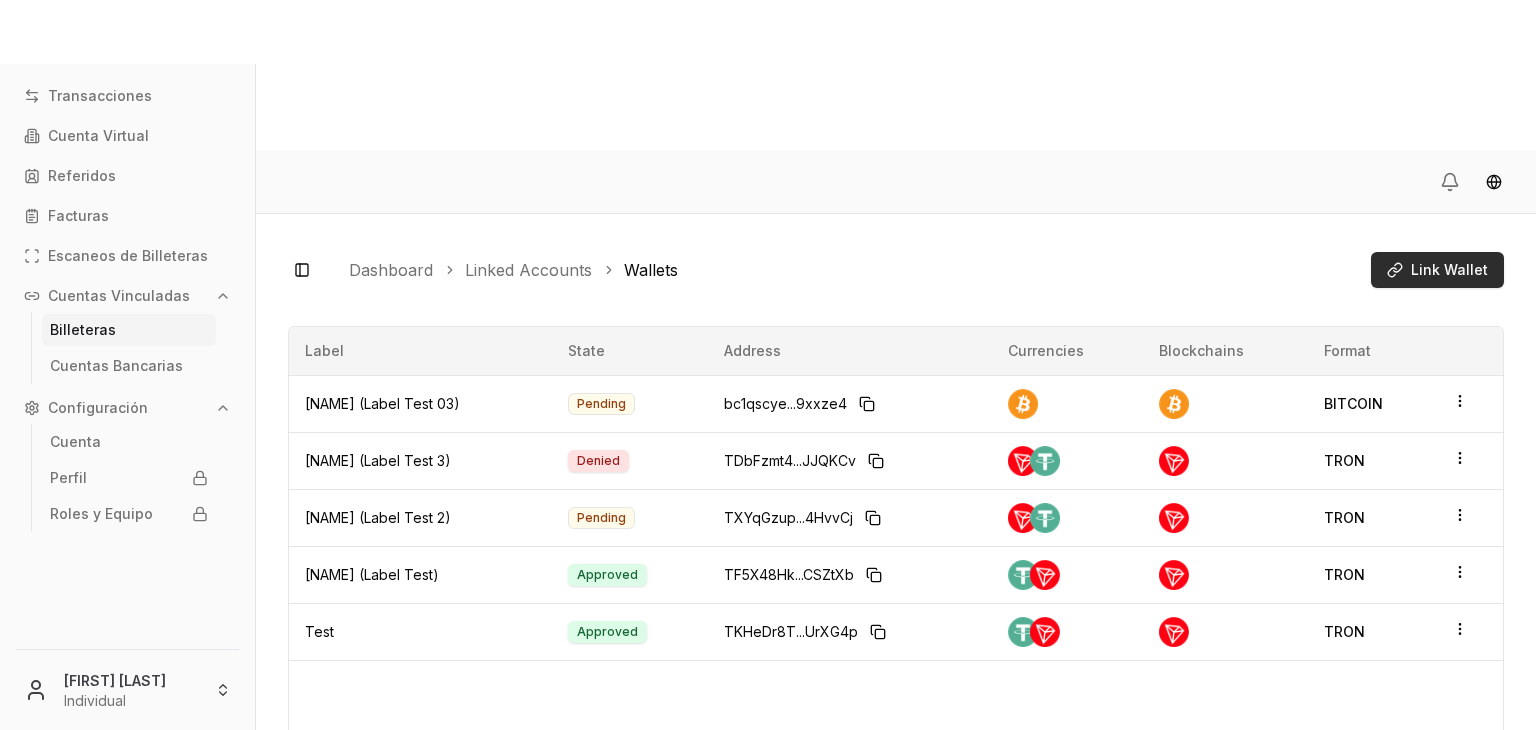 click on "Link Wallet" at bounding box center (1437, 270) 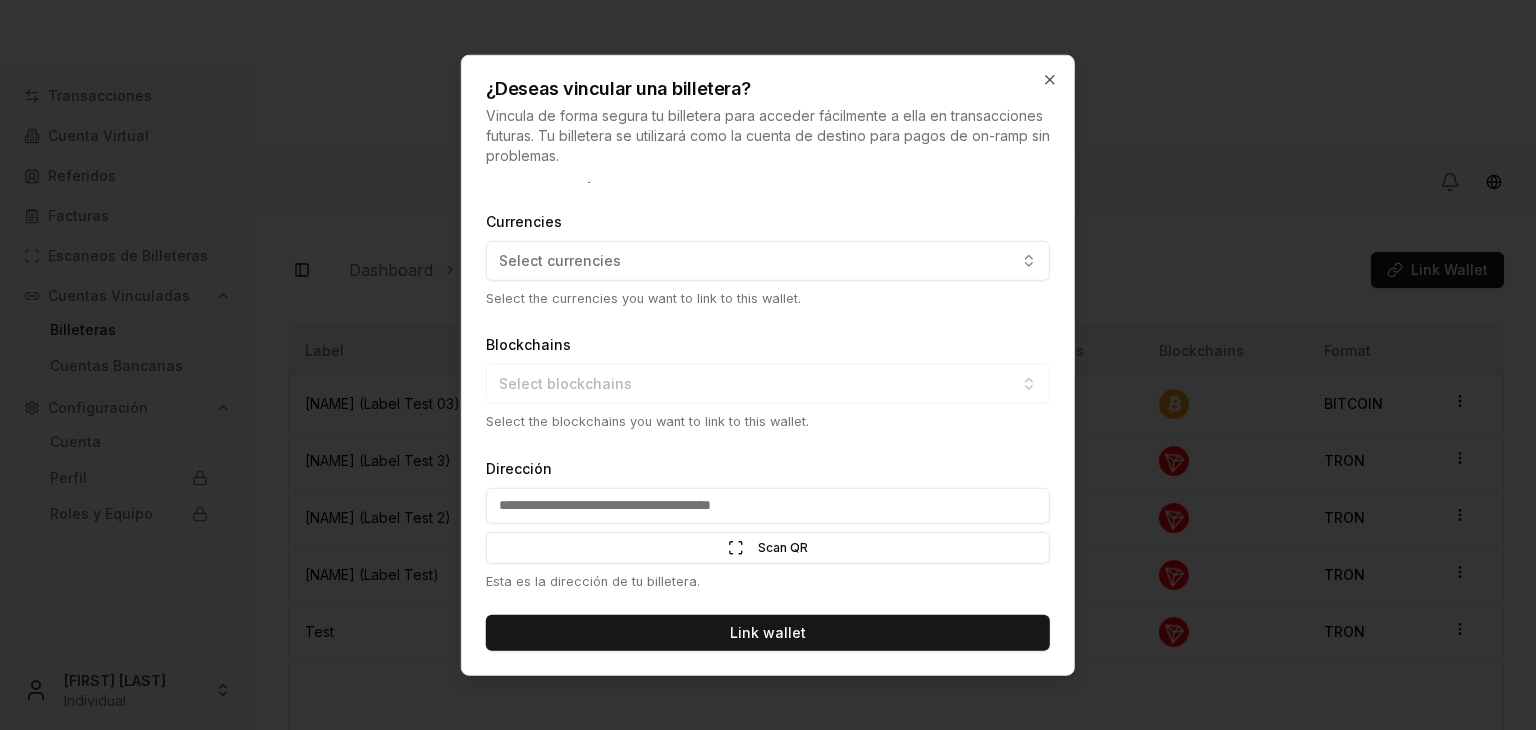 scroll, scrollTop: 0, scrollLeft: 0, axis: both 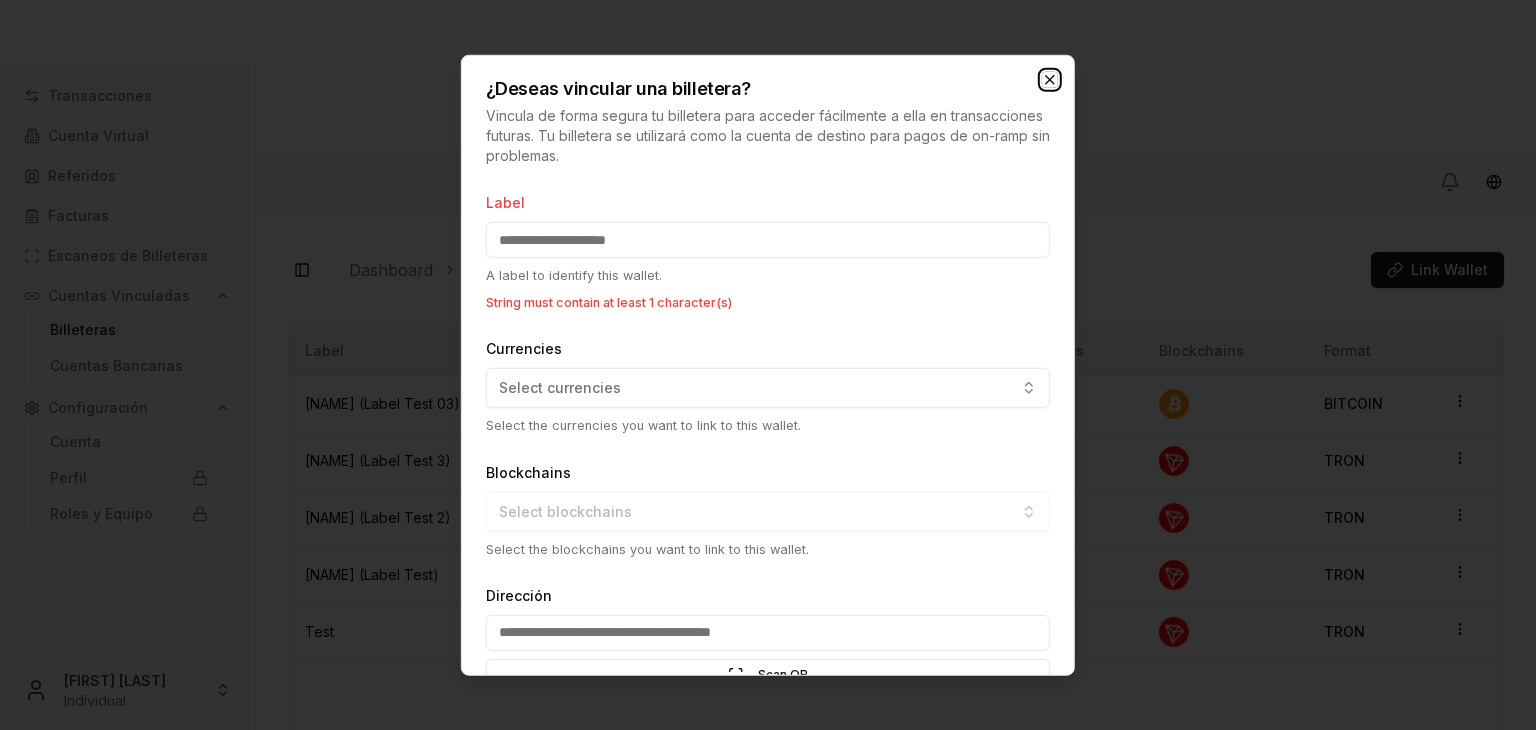 click 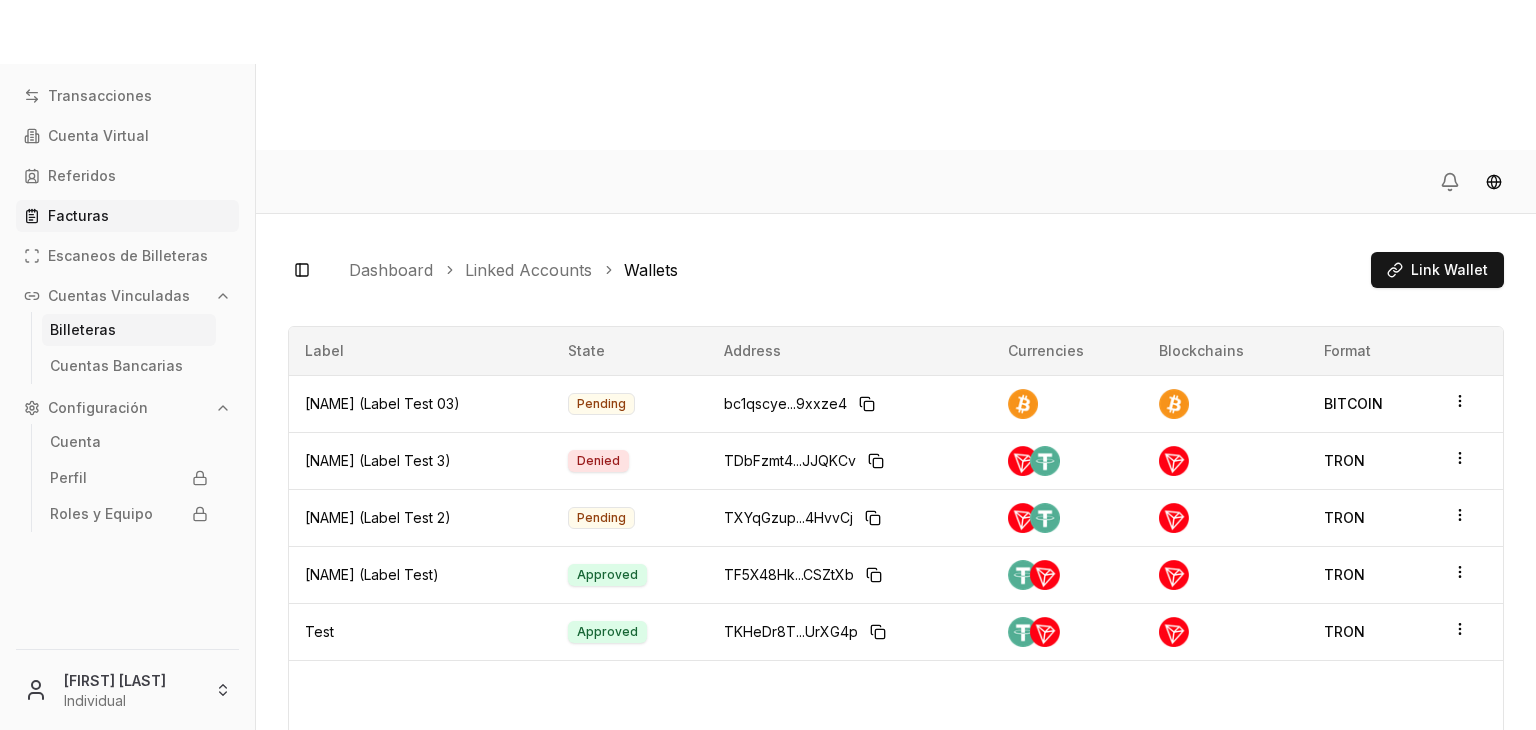click on "Facturas" at bounding box center [127, 216] 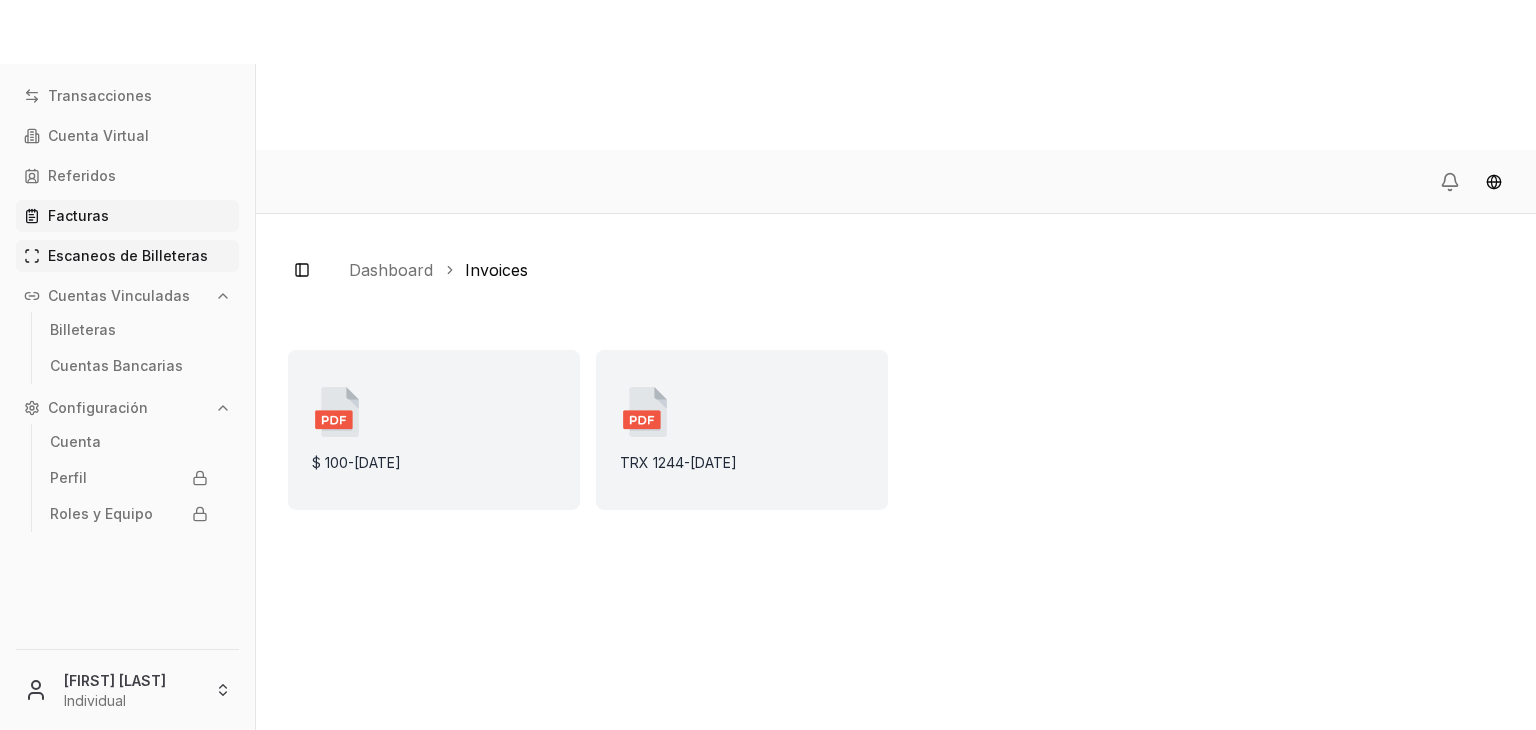 click on "Escaneos de Billeteras" at bounding box center [128, 256] 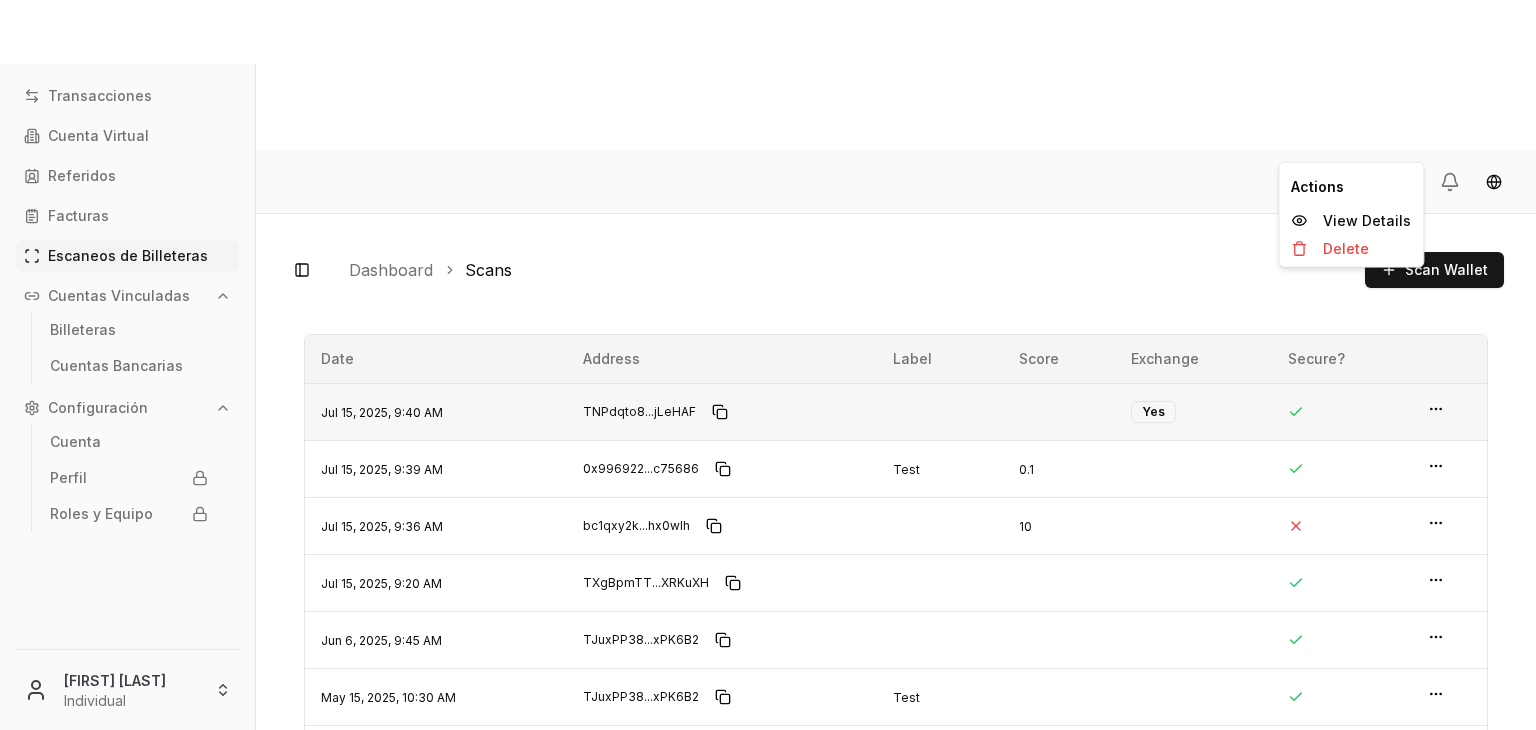 click 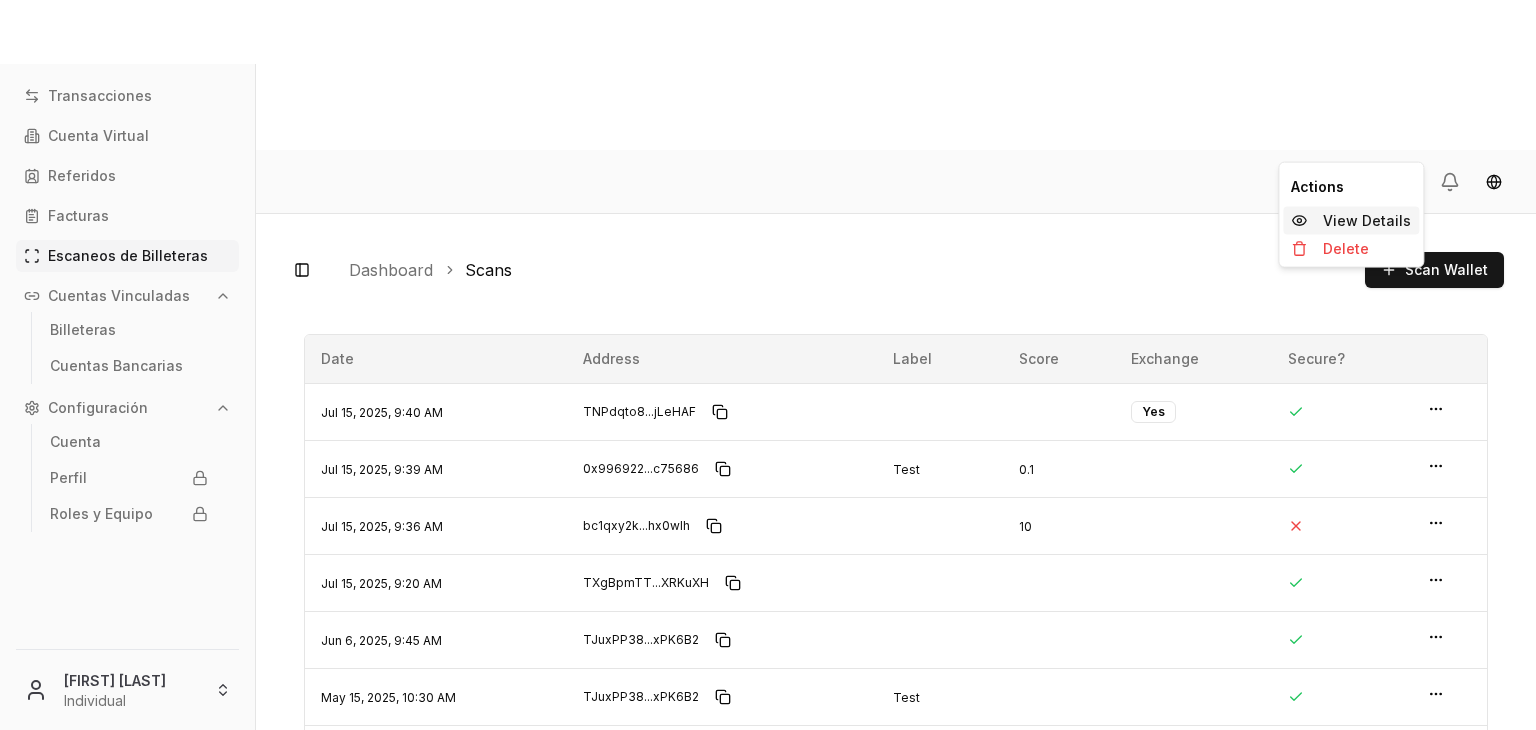 click on "View Details" at bounding box center [1351, 221] 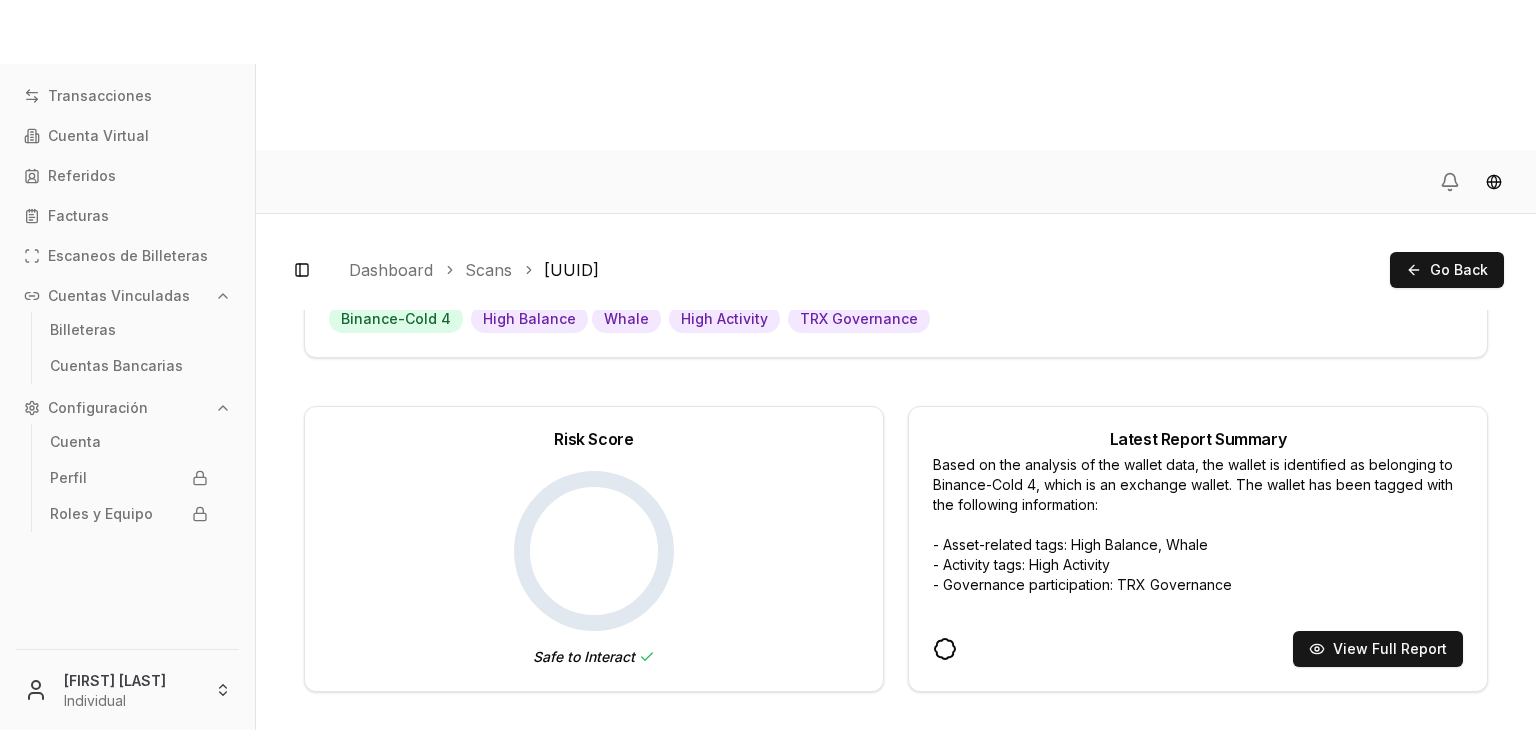 scroll, scrollTop: 0, scrollLeft: 0, axis: both 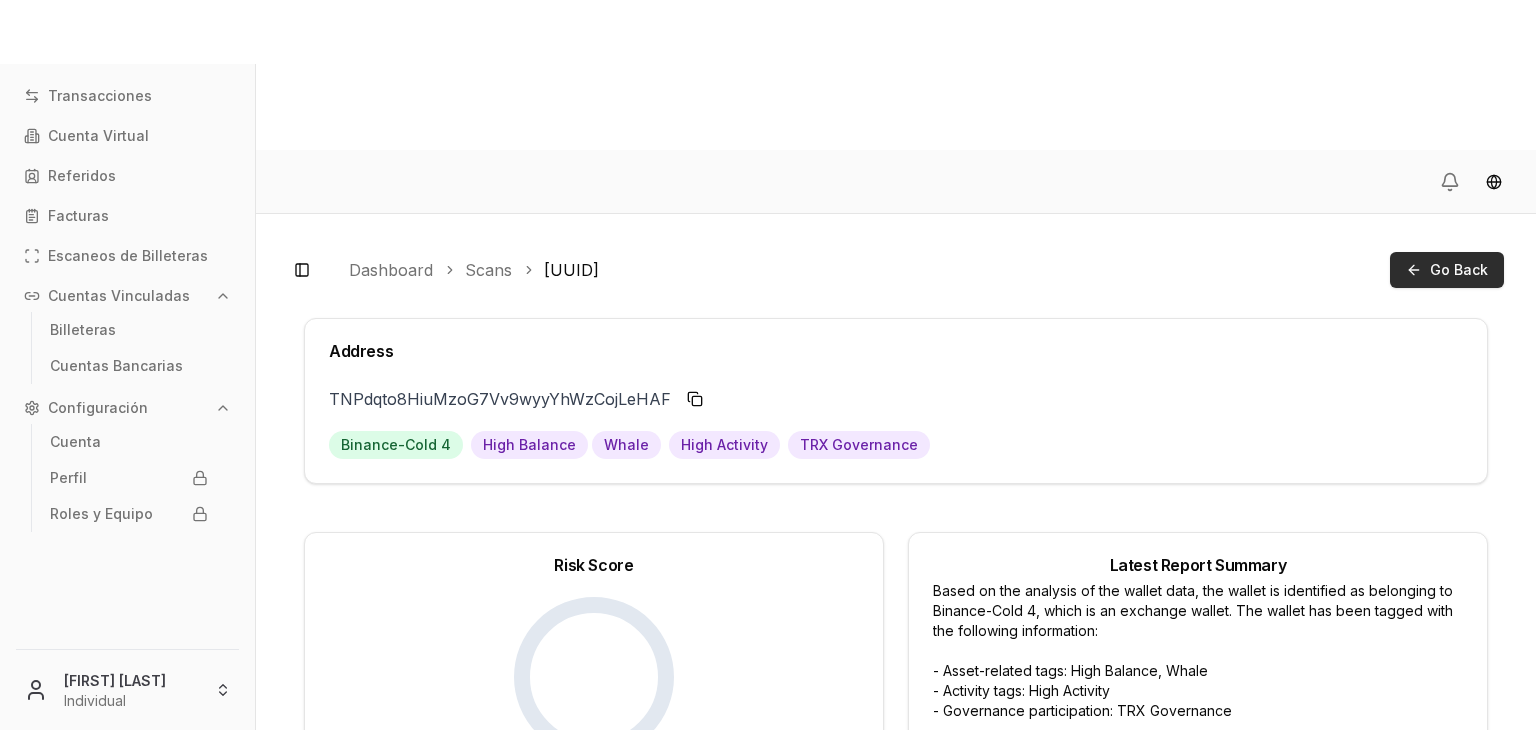 click on "Go Back" at bounding box center (1447, 270) 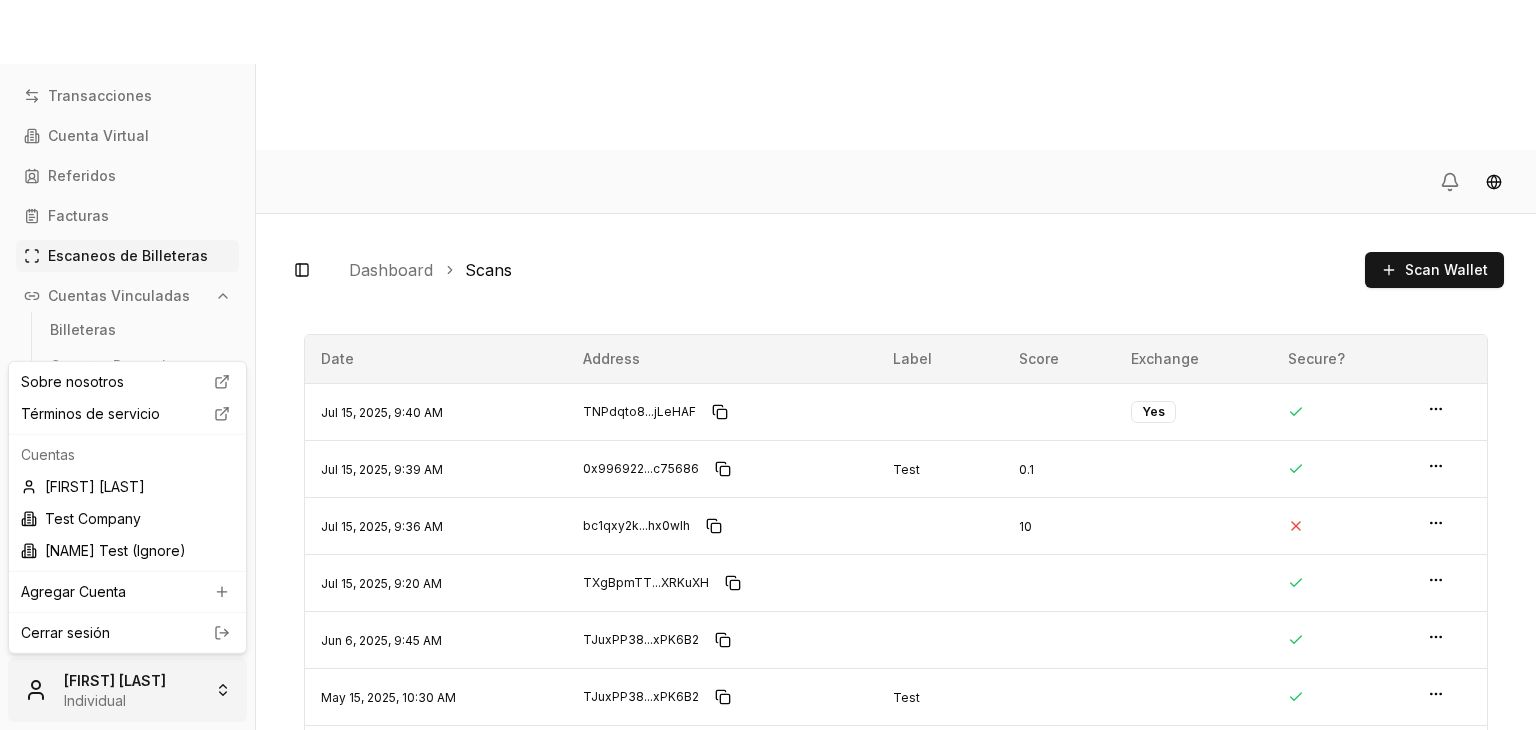 click on "Transacciones Cuenta Virtual Referidos Facturas Escaneos de Billeteras Cuentas Vinculadas Billeteras Cuentas Bancarias Configuración Cuenta Perfil Roles y Equipo [FIRST] [LAST] Individual Toggle Sidebar Dashboard Scans   Scan Wallet [UUID] Tag:  Risk Score: null Secure Wallet?:   Created:  [DATE], [TIME] [ADDRESS] [ADDRESS] Tag: Test Risk Score: 0.1 Secure Wallet?:   Created:  [DATE], [TIME] [ADDRESS] Tag:  Risk Score: 10 Secure Wallet?:   Created:  [DATE], [TIME] [ADDRESS] Tag:  Risk Score: null Secure Wallet?:   Created:  [DATE], [TIME] [ADDRESS] Tag: Test Risk Score: null Secure Wallet?:   Created:  [DATE], [TIME]   Created:" at bounding box center (768, 440) 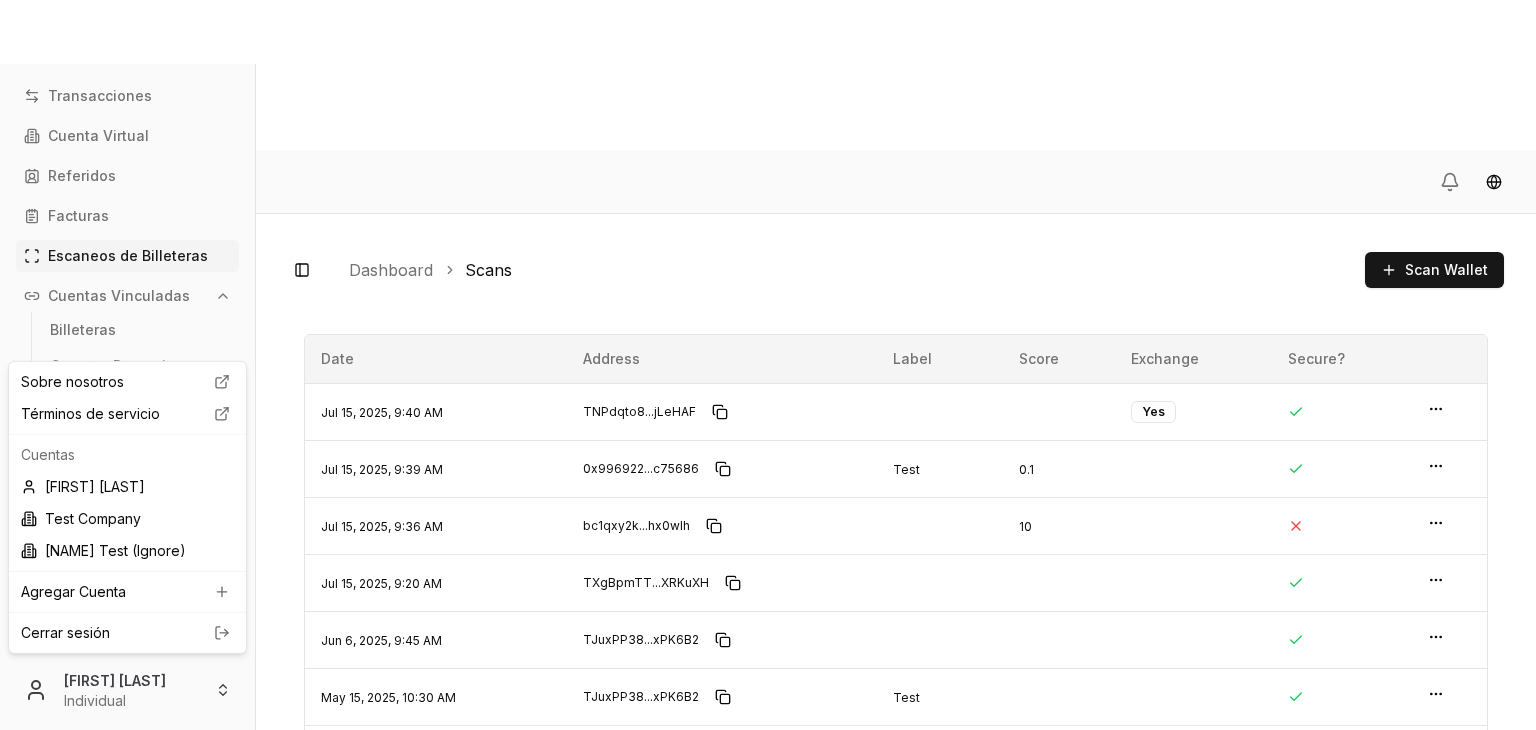 click 